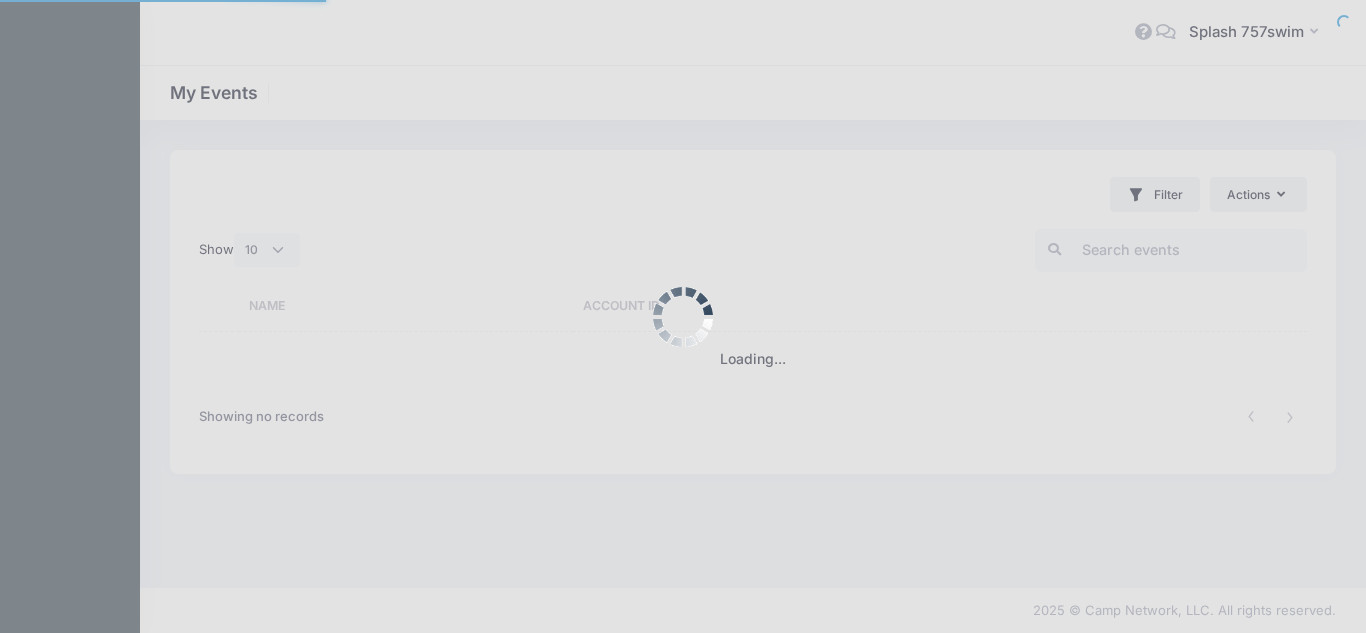 select on "10" 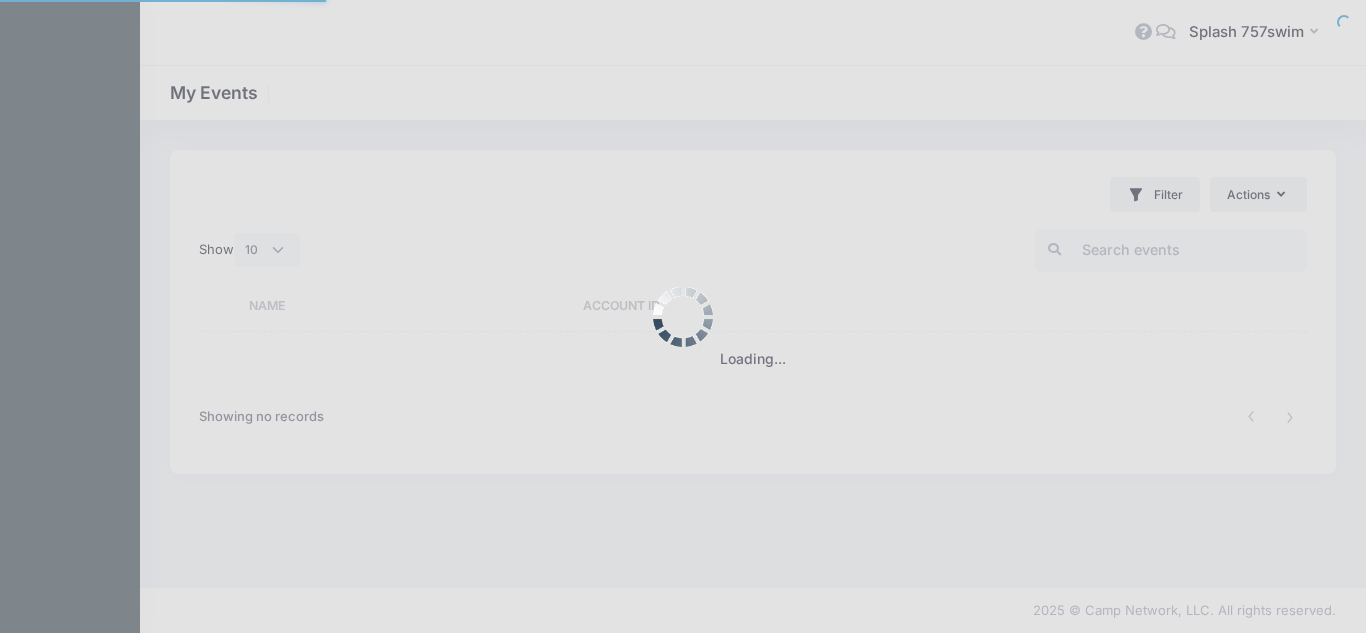 scroll, scrollTop: 0, scrollLeft: 0, axis: both 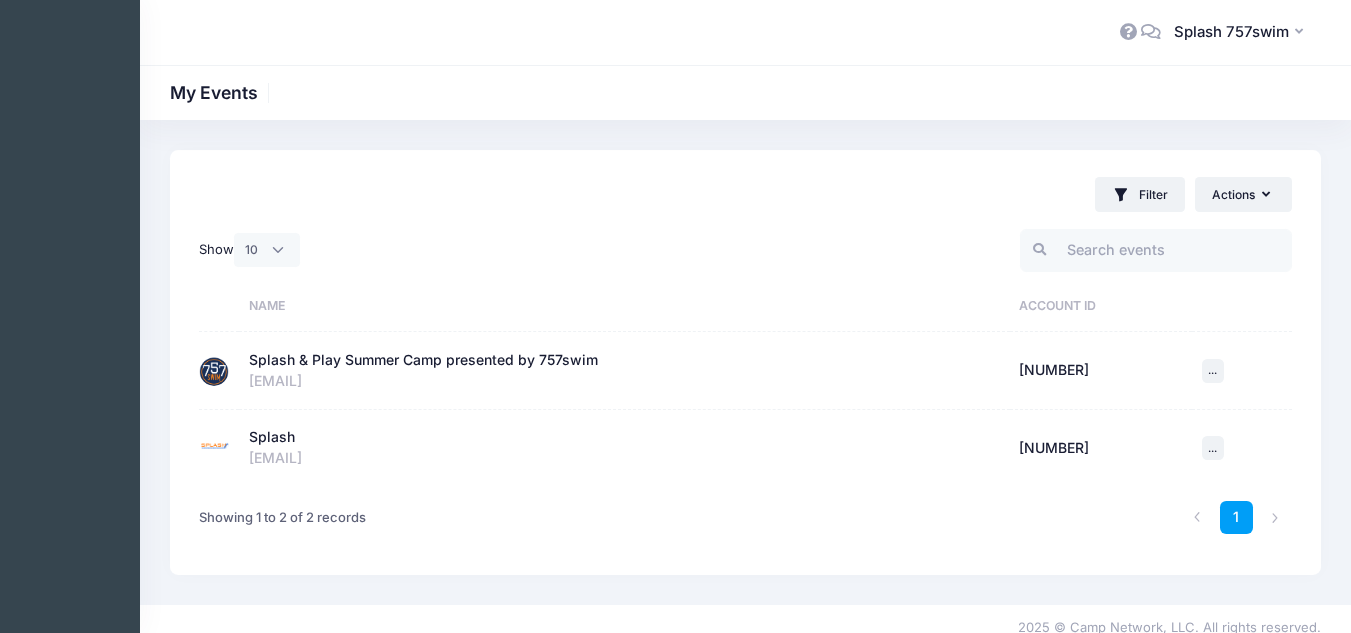 click on "Splash & Play Summer Camp presented by 757swim" at bounding box center [423, 360] 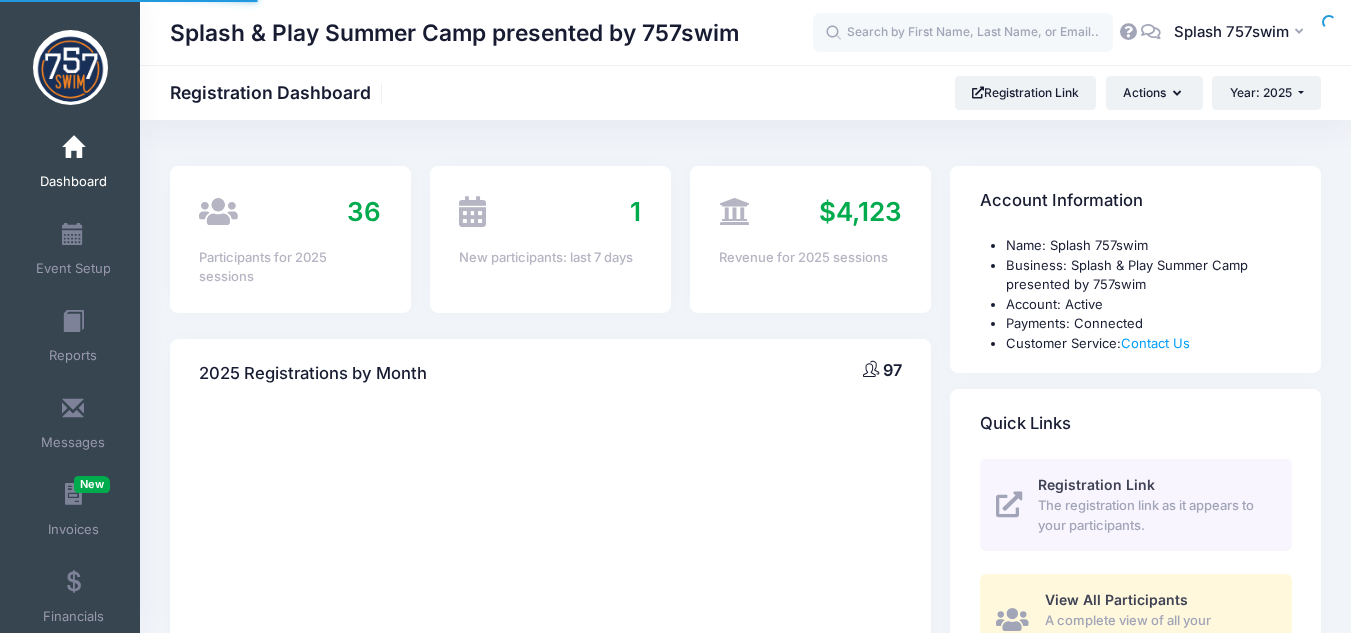 scroll, scrollTop: 0, scrollLeft: 0, axis: both 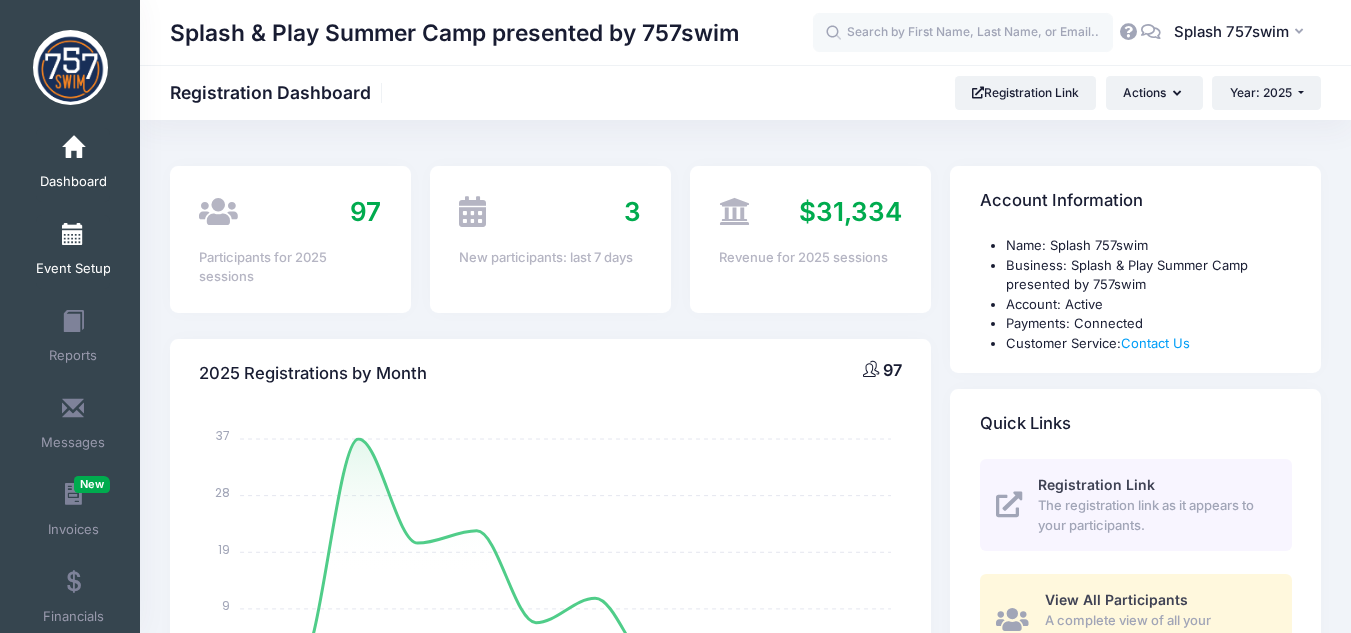 click on "Event Setup" at bounding box center (73, 252) 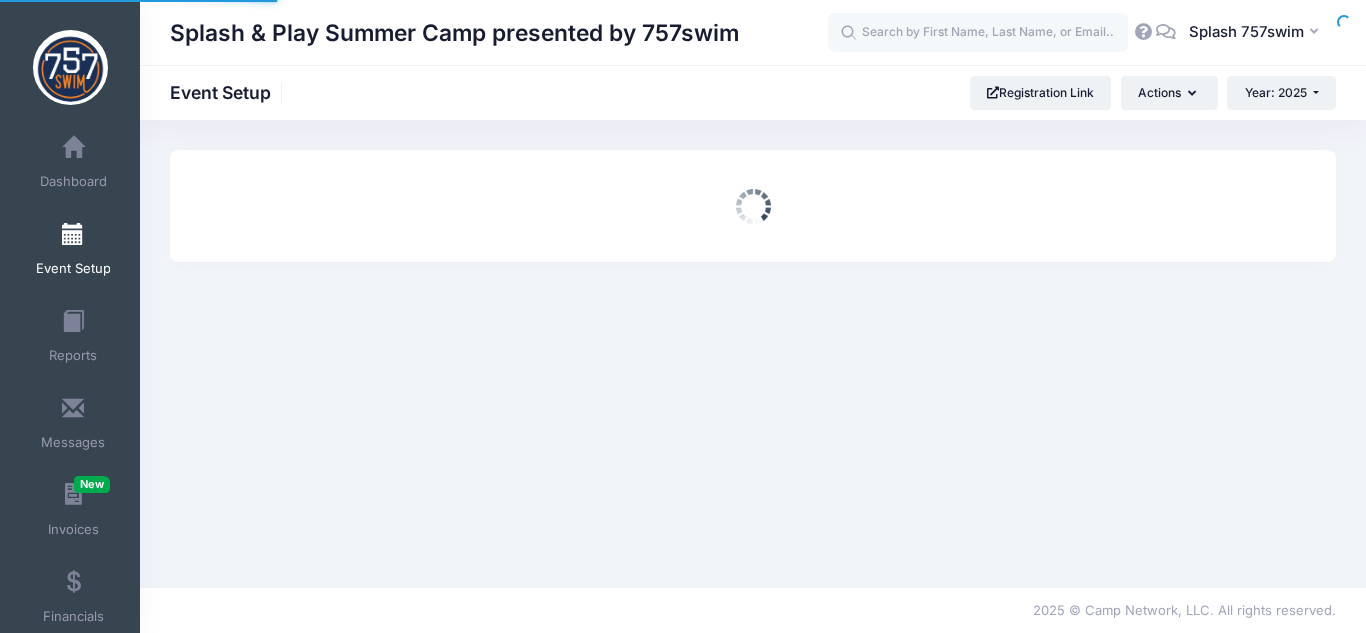 scroll, scrollTop: 0, scrollLeft: 0, axis: both 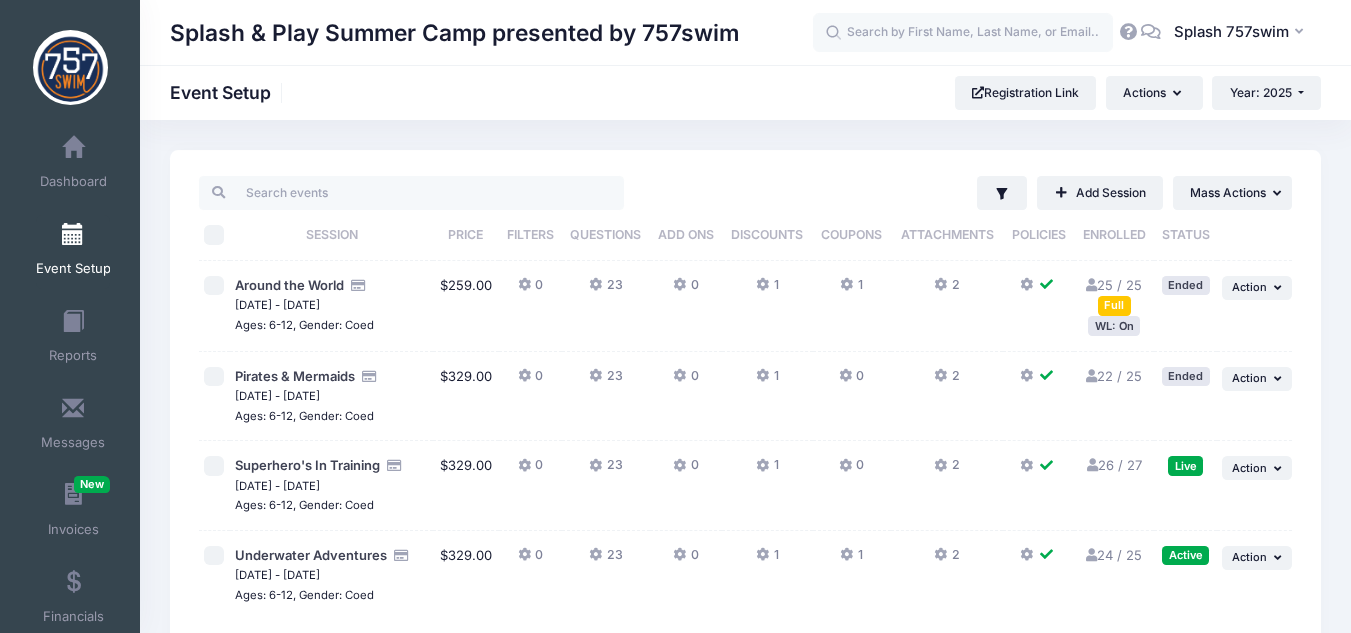 click on "26             / 27
Full" at bounding box center [1114, 465] 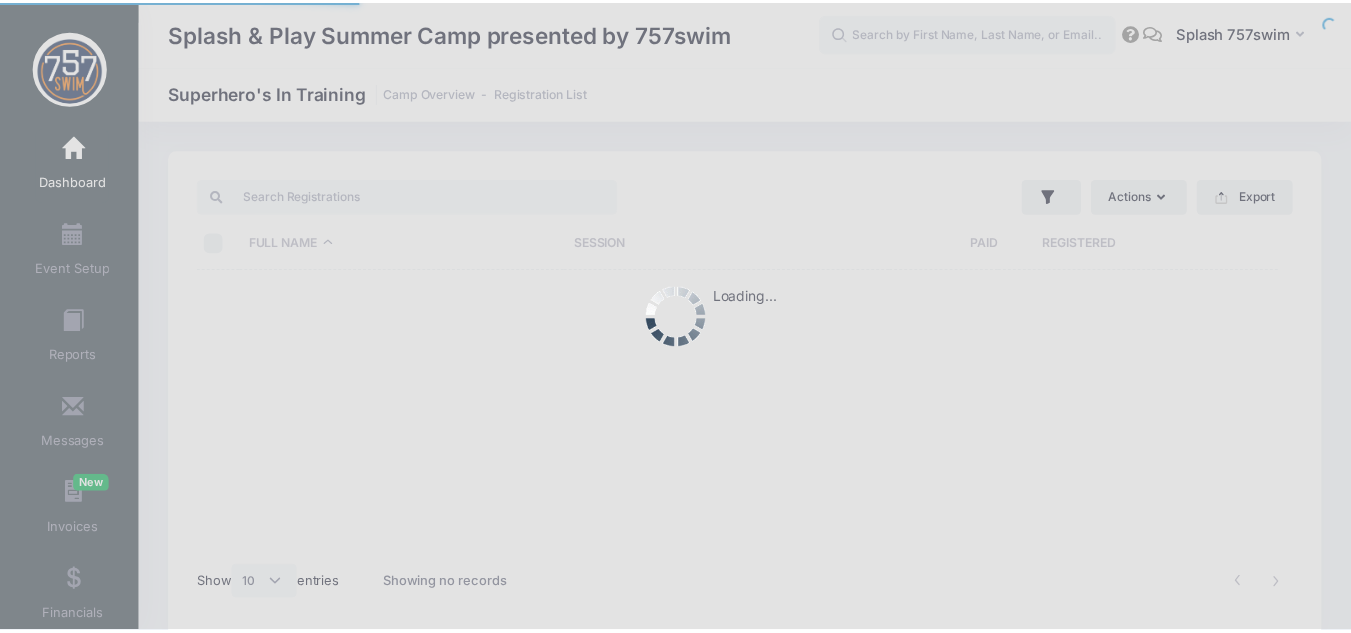scroll, scrollTop: 0, scrollLeft: 0, axis: both 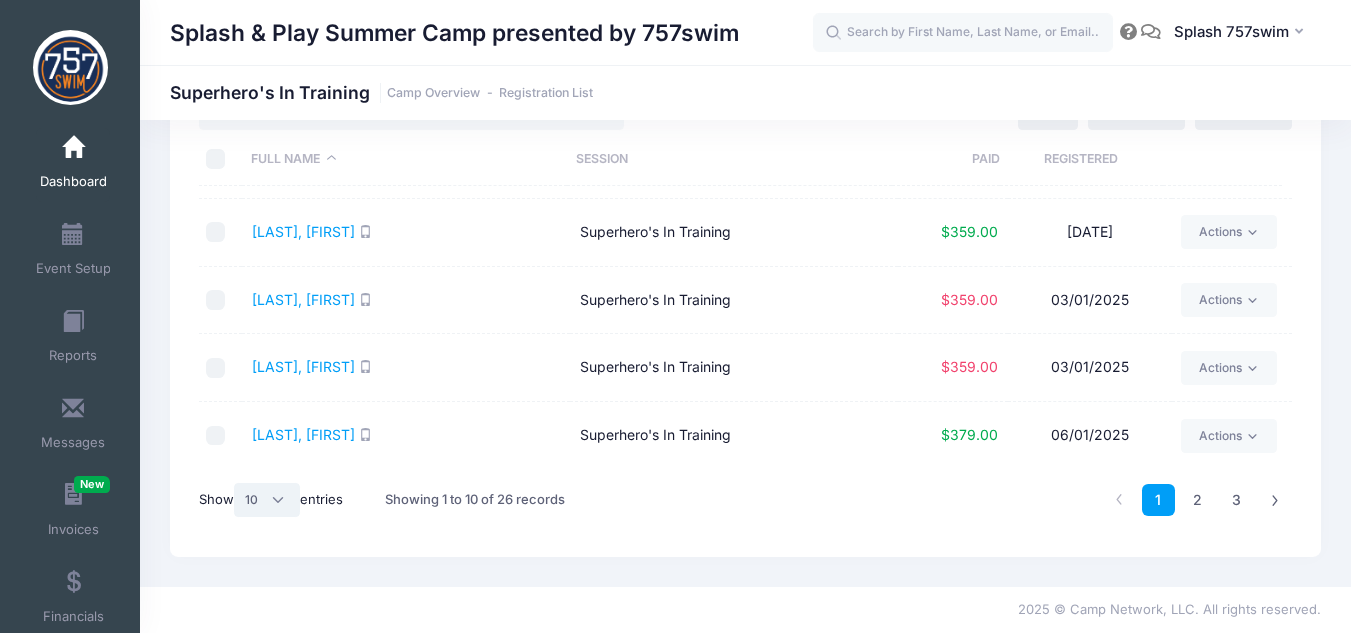 click on "All 10 25 50" at bounding box center [267, 500] 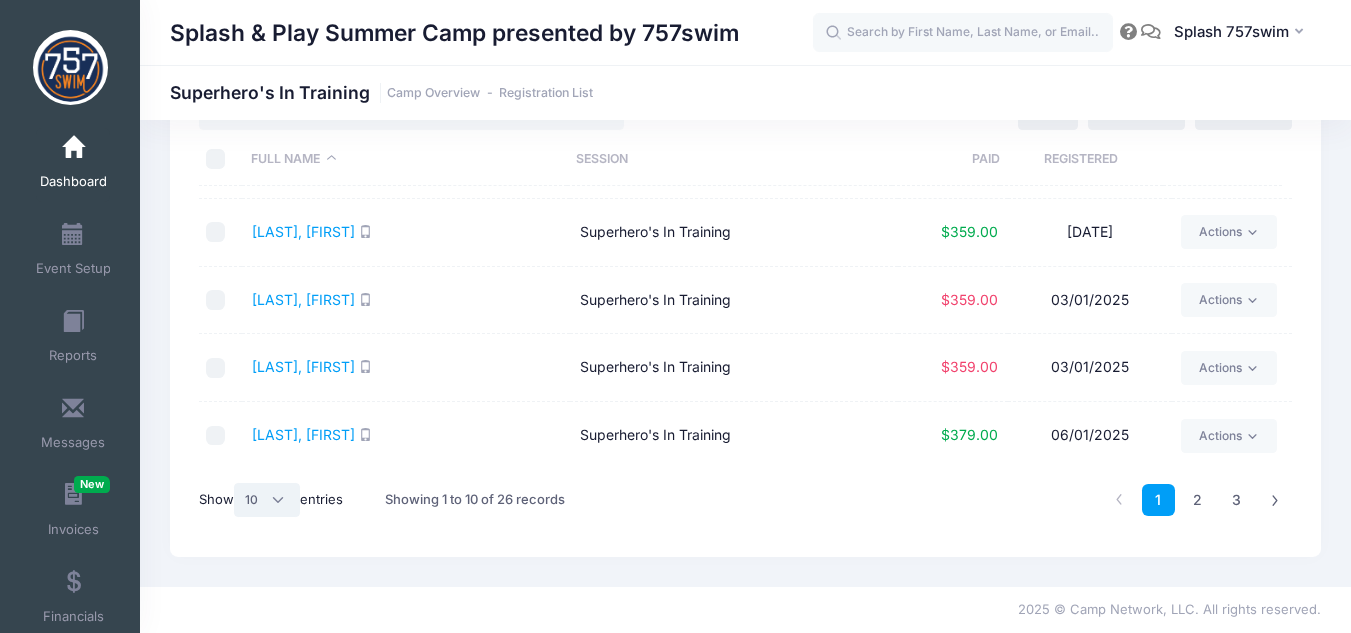 select on "25" 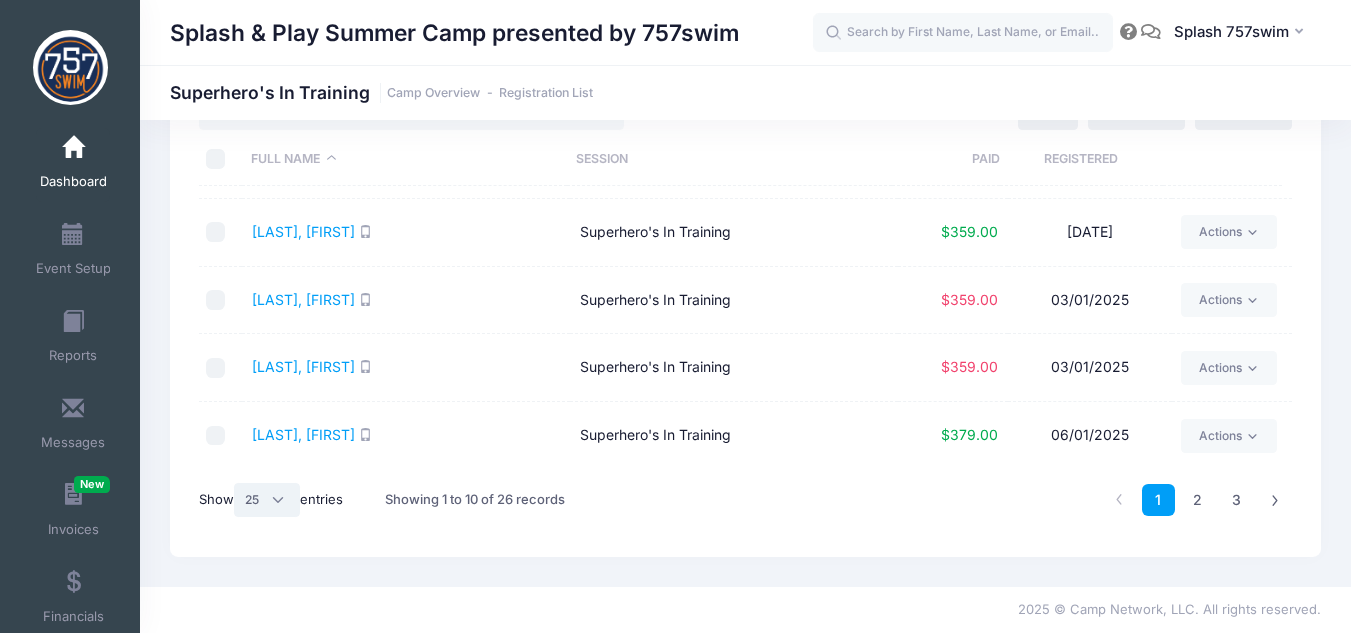 click on "All 10 25 50" at bounding box center [267, 500] 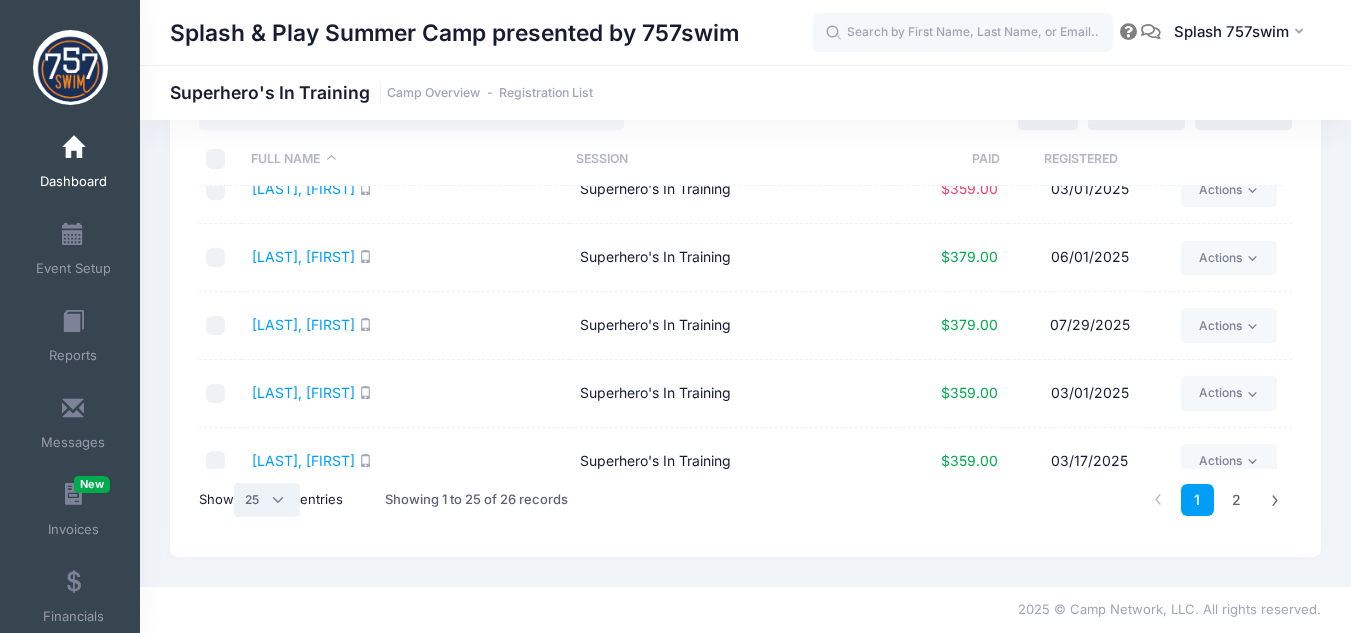 scroll, scrollTop: 694, scrollLeft: 0, axis: vertical 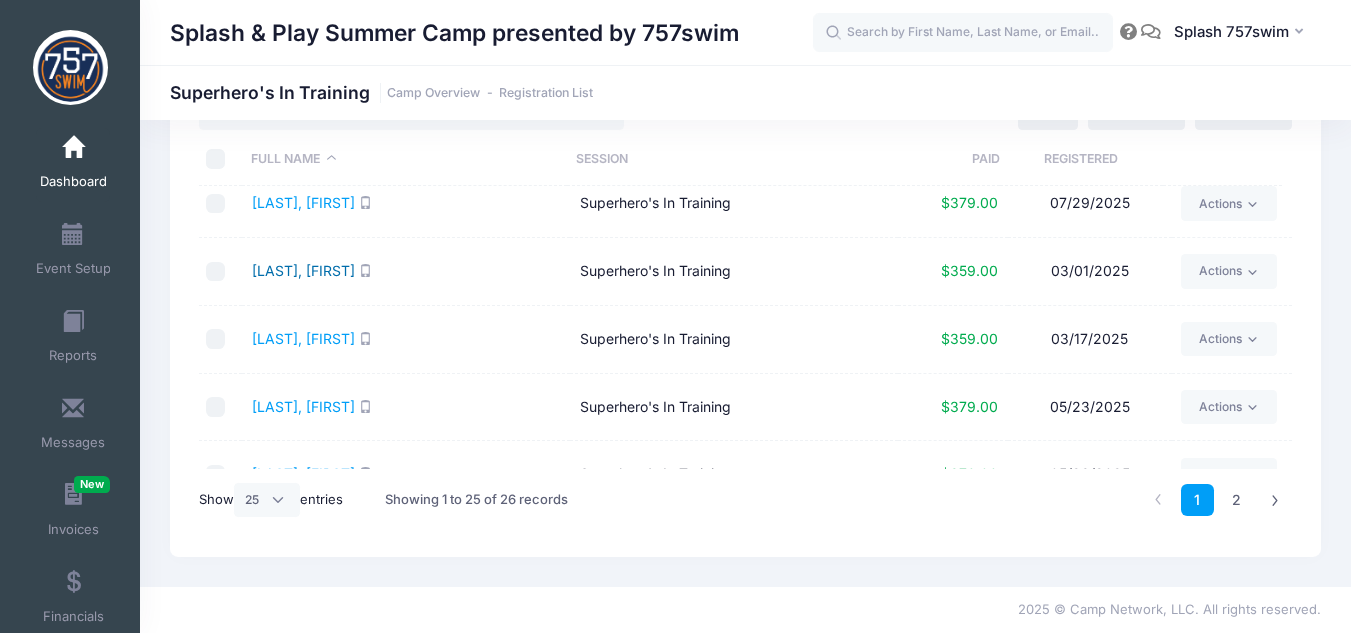 click on "Gai, David" at bounding box center (303, 270) 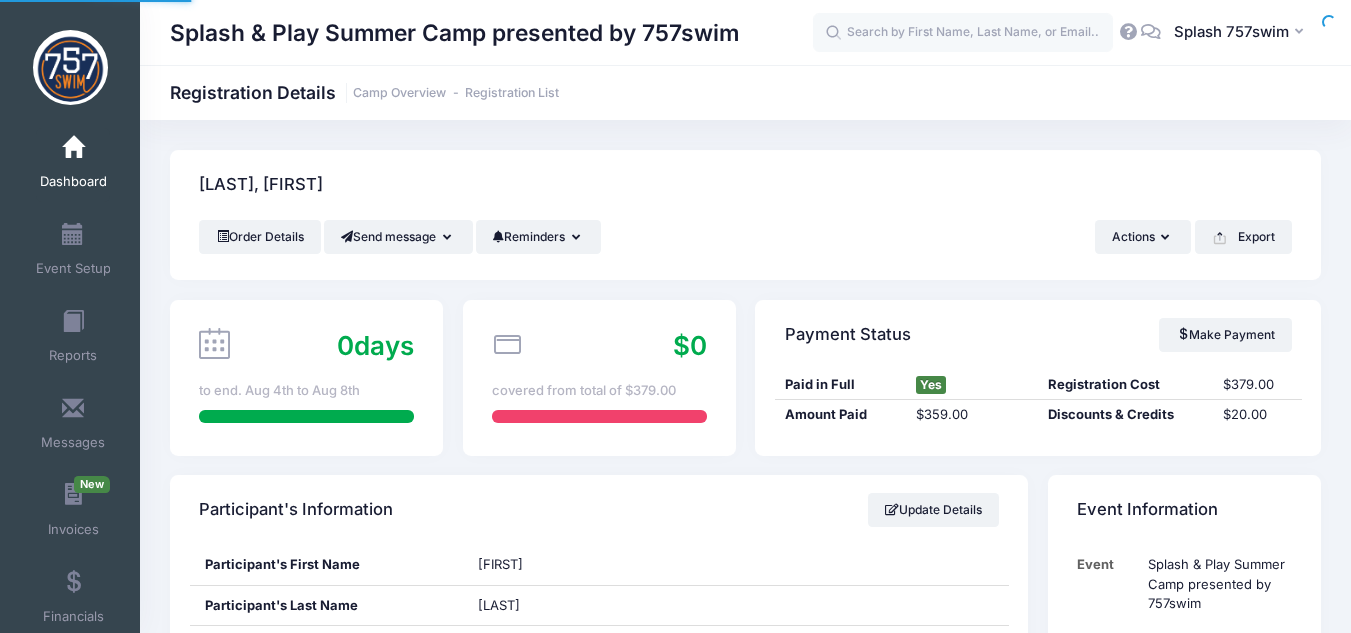 scroll, scrollTop: 0, scrollLeft: 0, axis: both 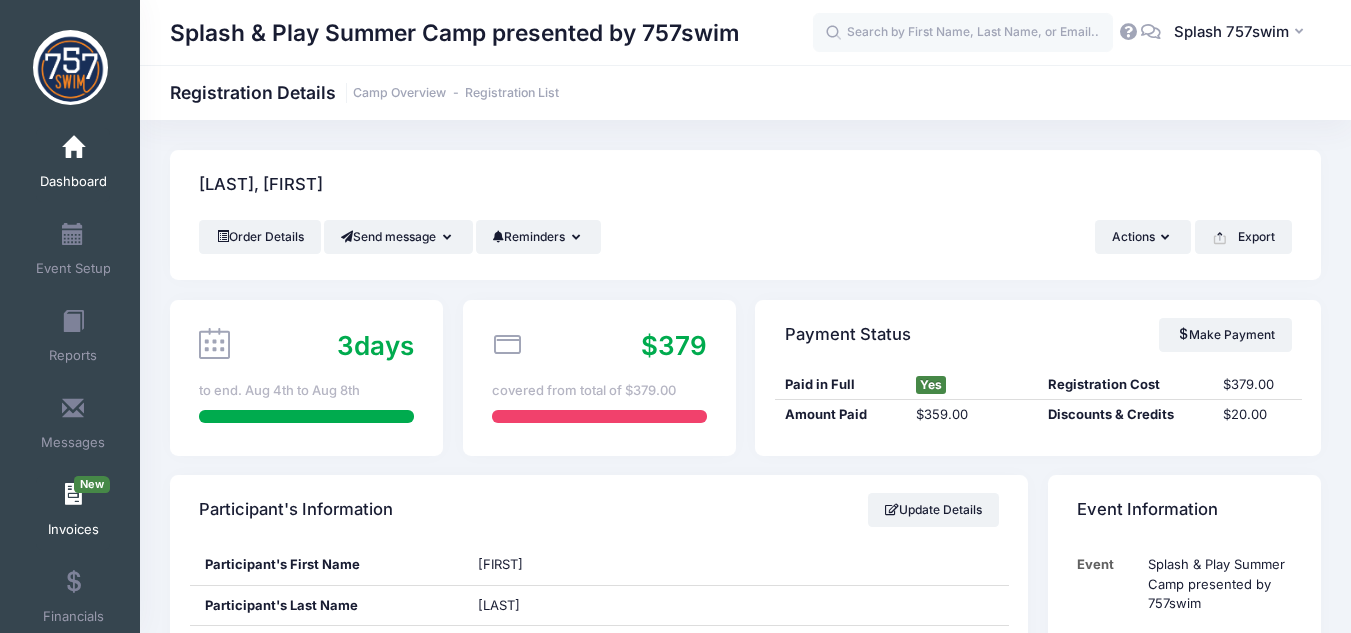 click at bounding box center (73, 495) 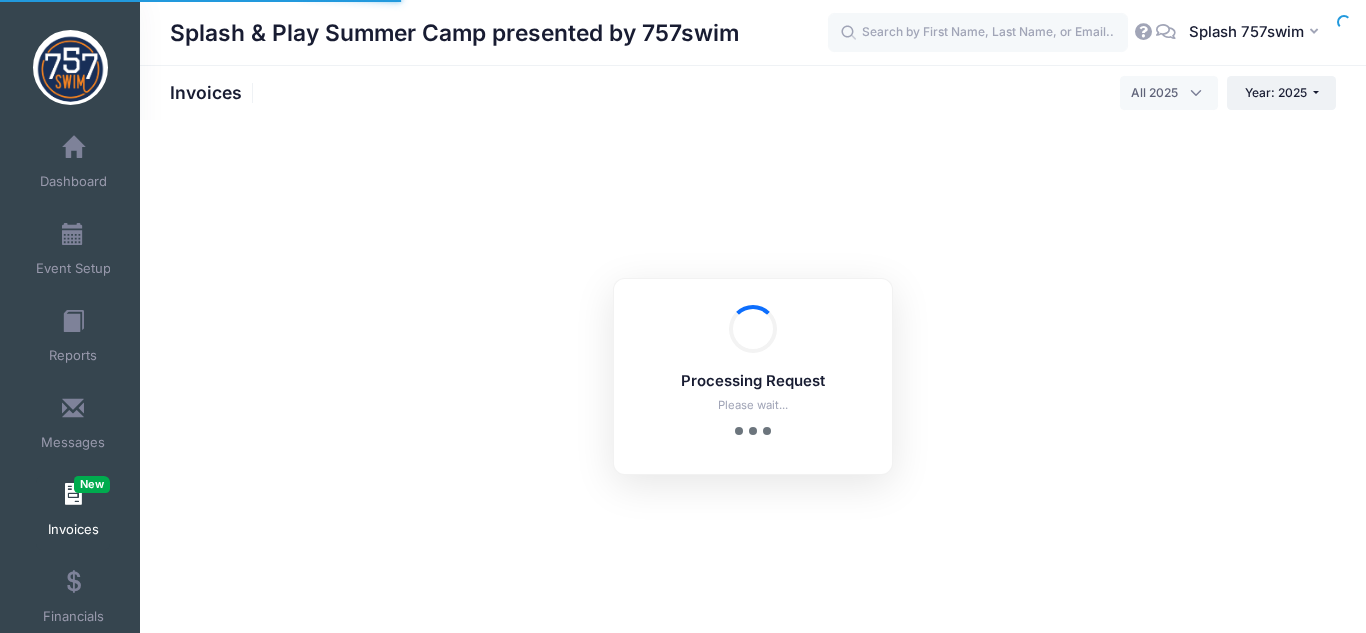 select 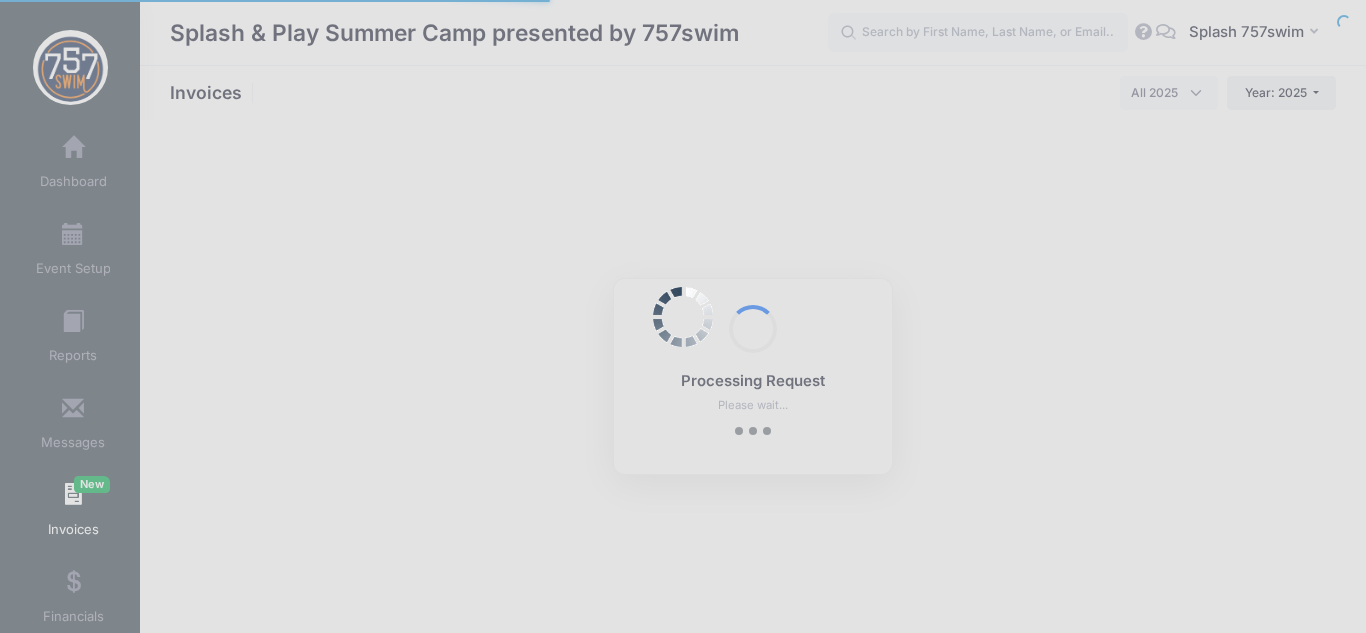 scroll, scrollTop: 0, scrollLeft: 0, axis: both 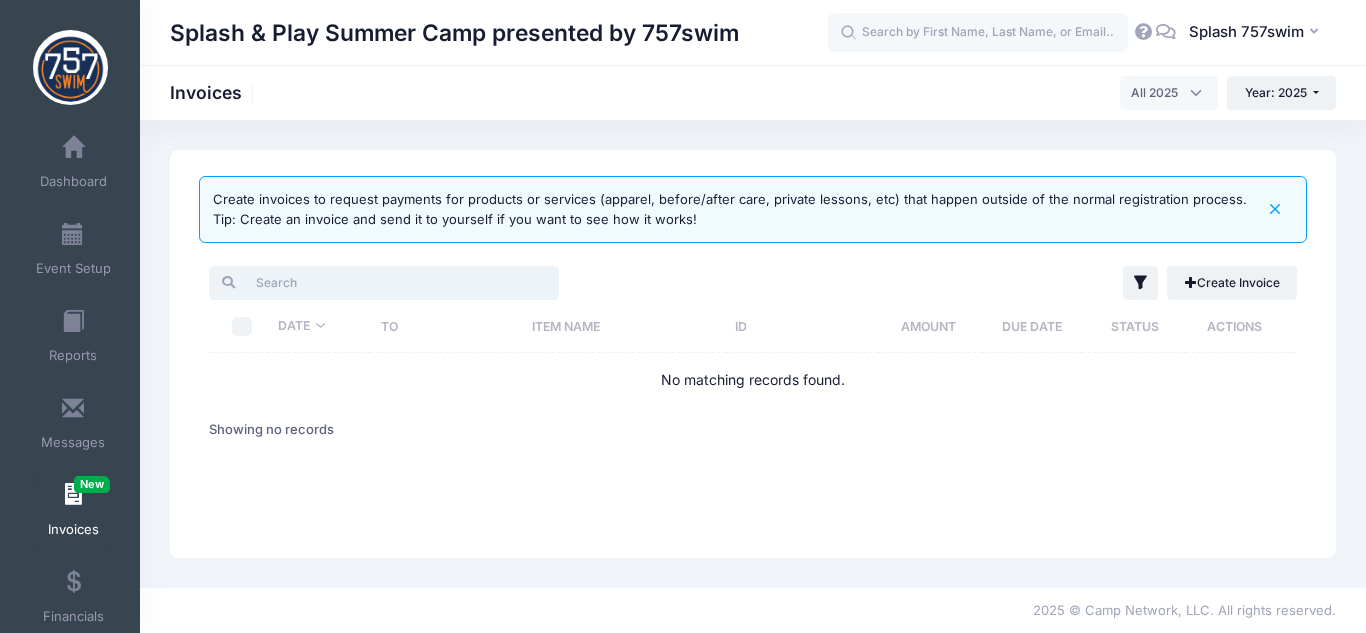 click at bounding box center (384, 283) 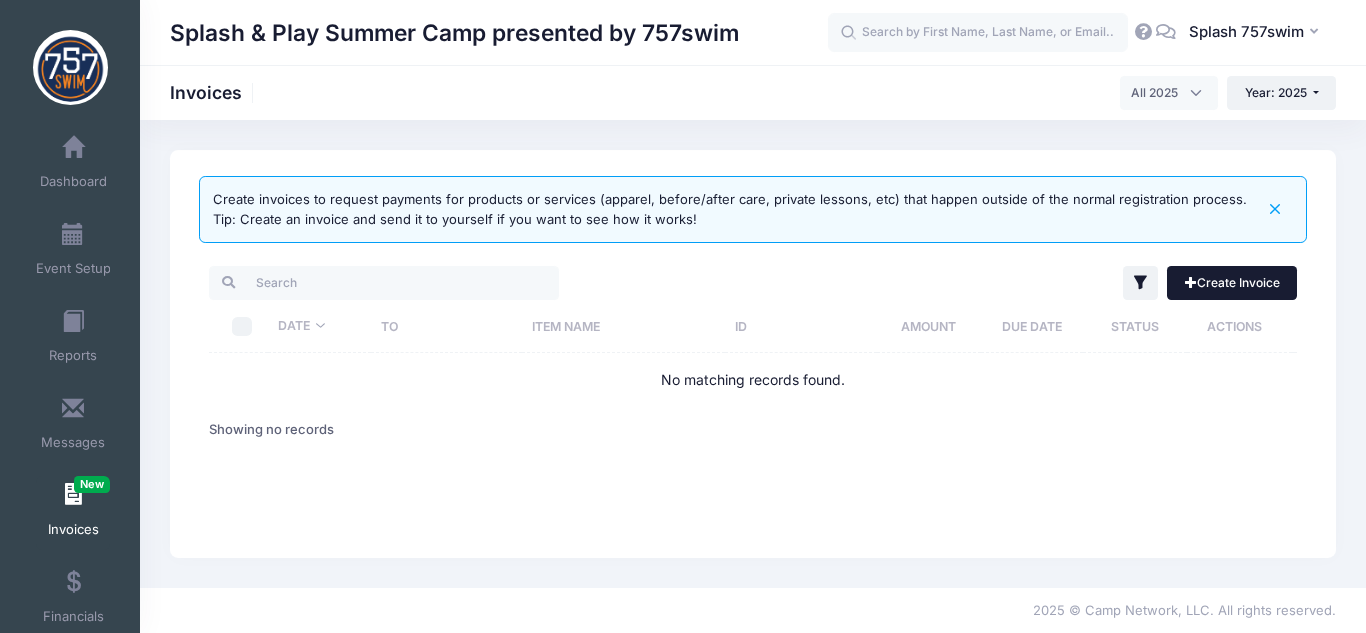 click on "Create Invoice" at bounding box center [1232, 283] 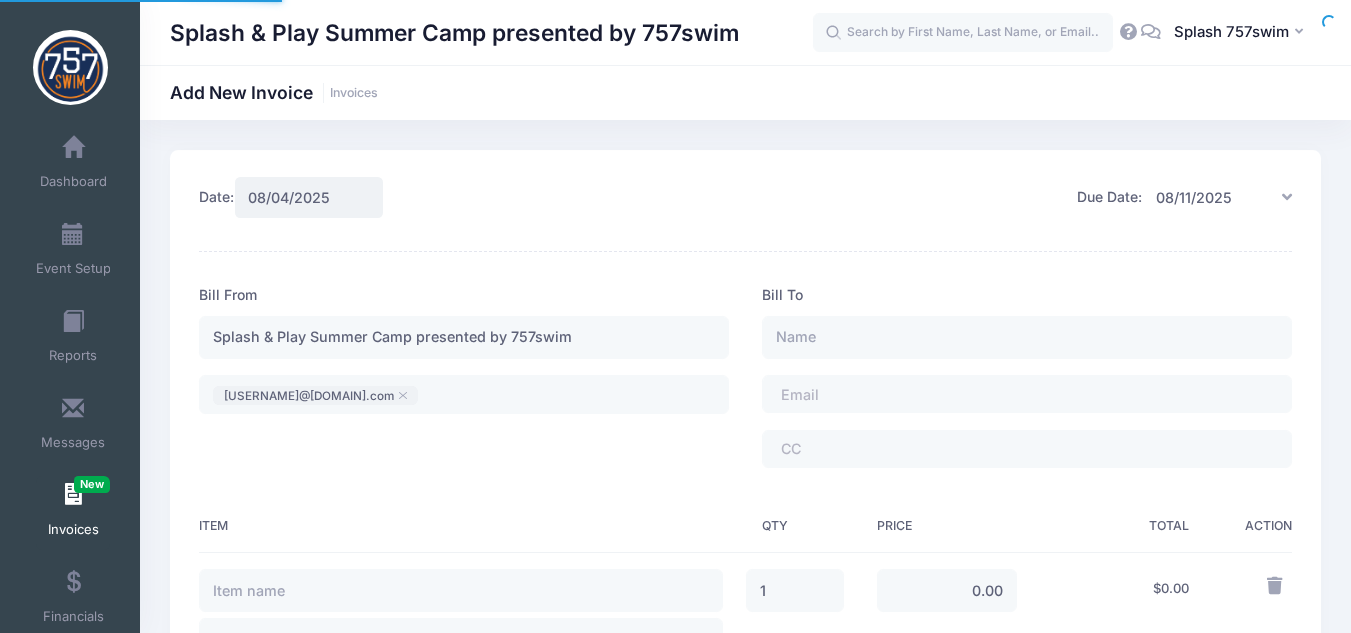 scroll, scrollTop: 0, scrollLeft: 0, axis: both 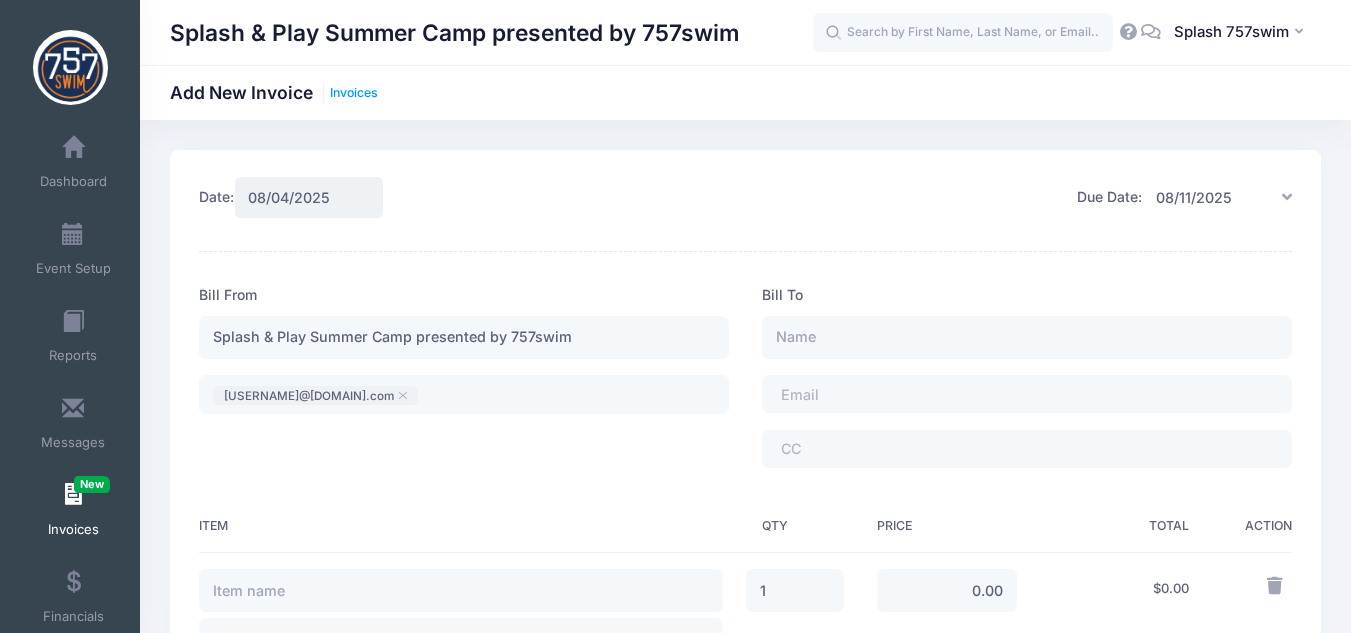 click on "Invoices" at bounding box center (354, 93) 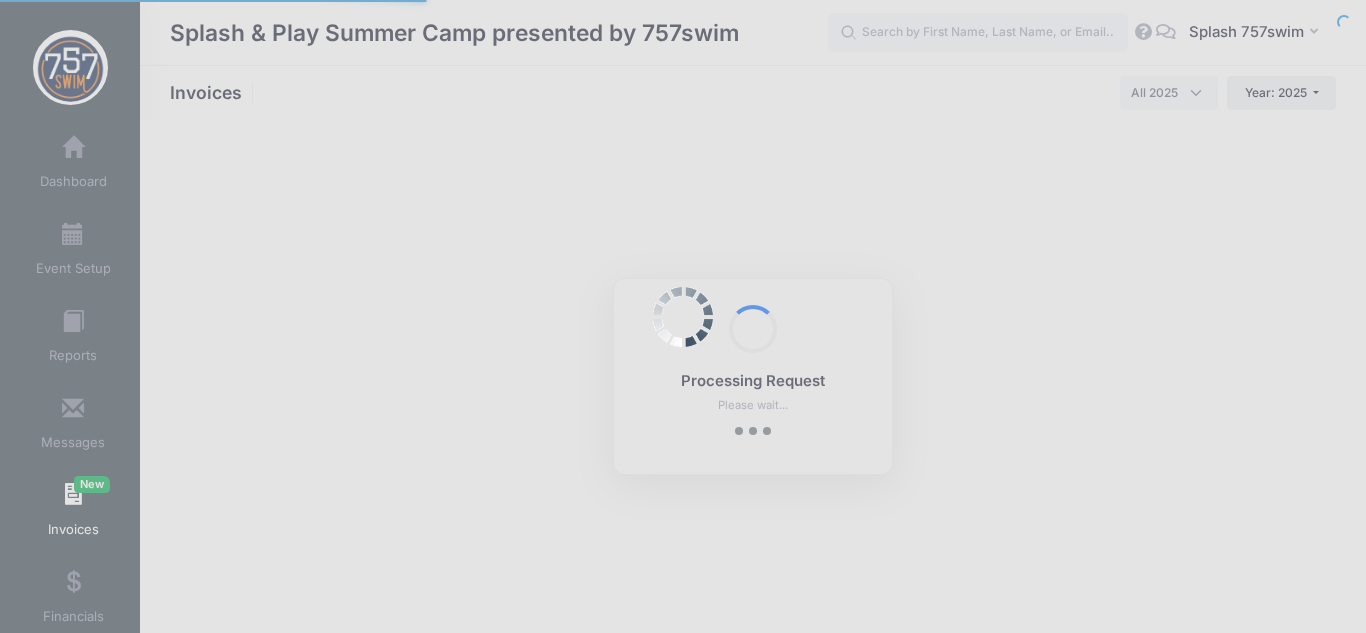 select 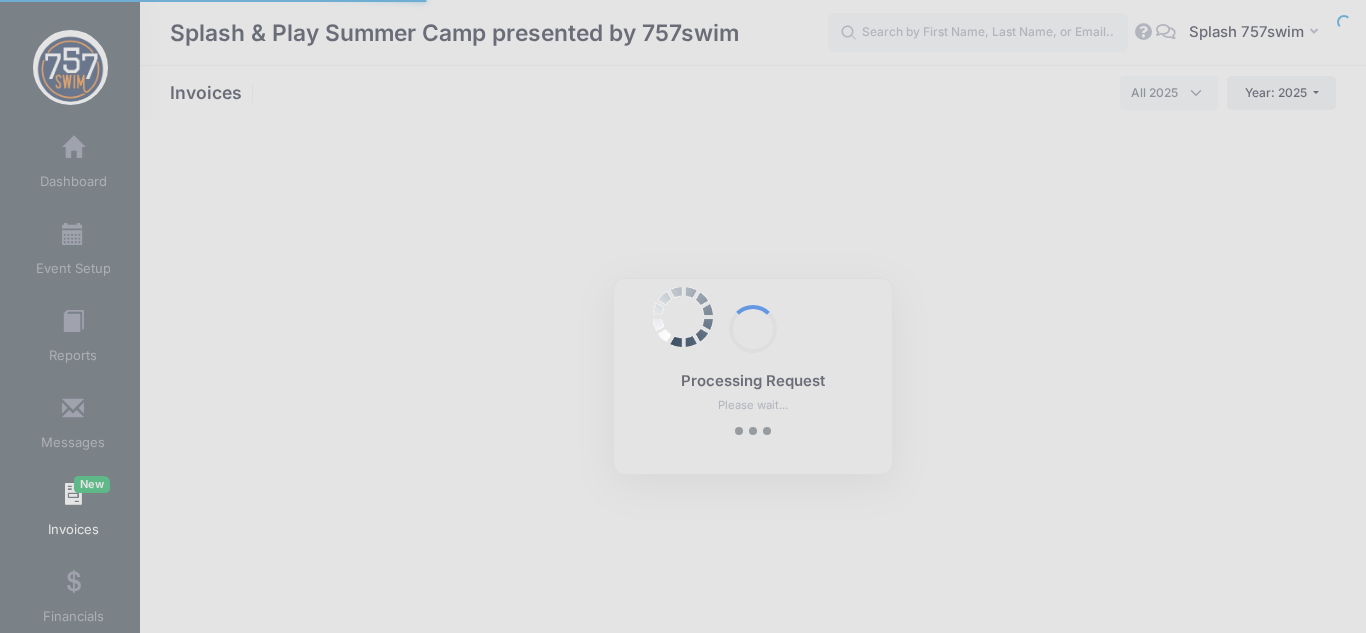 scroll, scrollTop: 0, scrollLeft: 0, axis: both 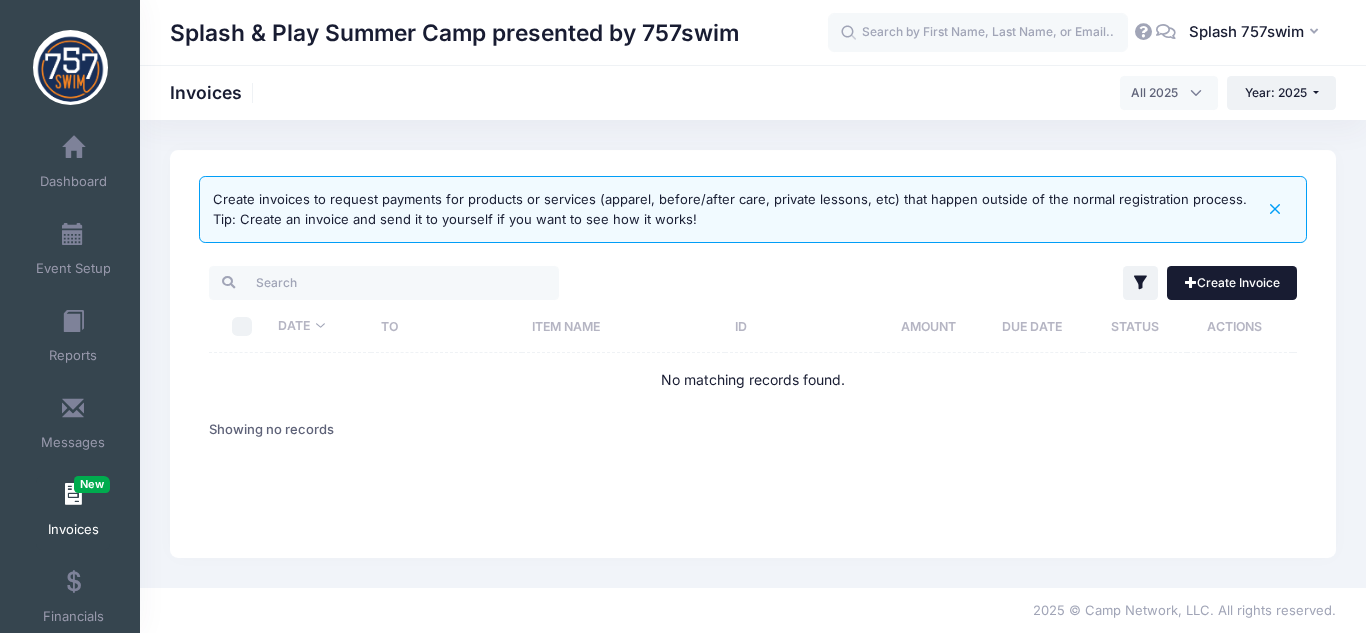 click on "Create Invoice" at bounding box center (1232, 283) 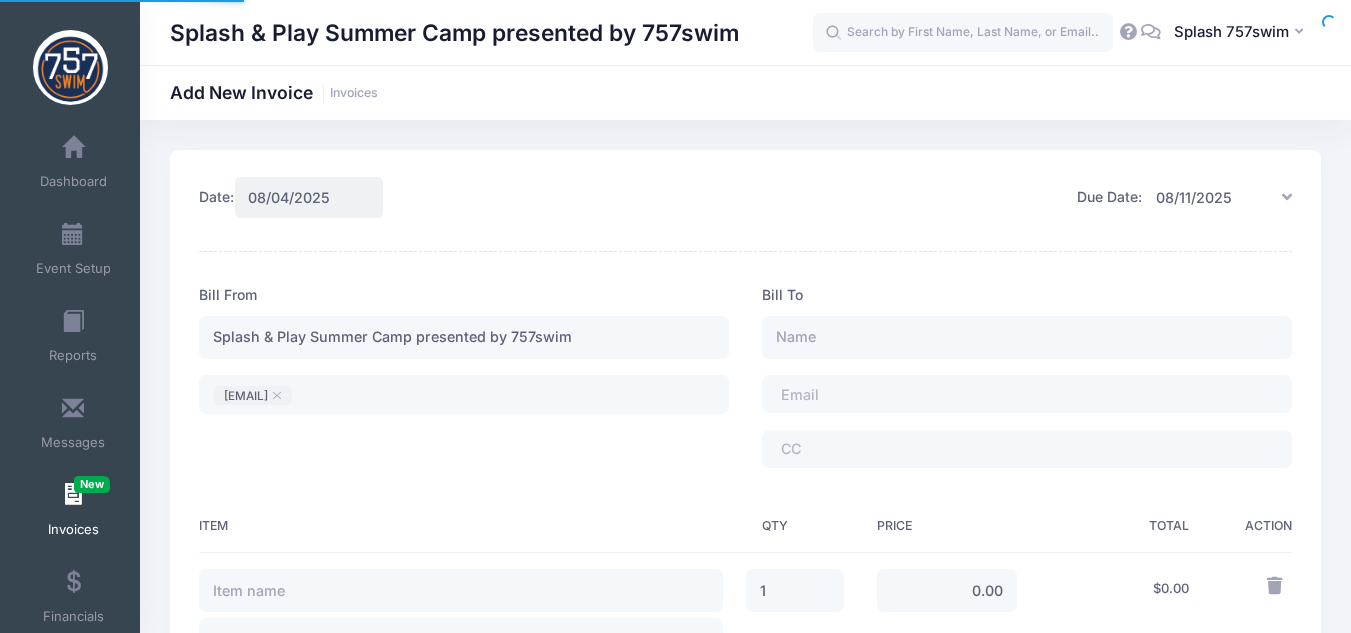 scroll, scrollTop: 0, scrollLeft: 0, axis: both 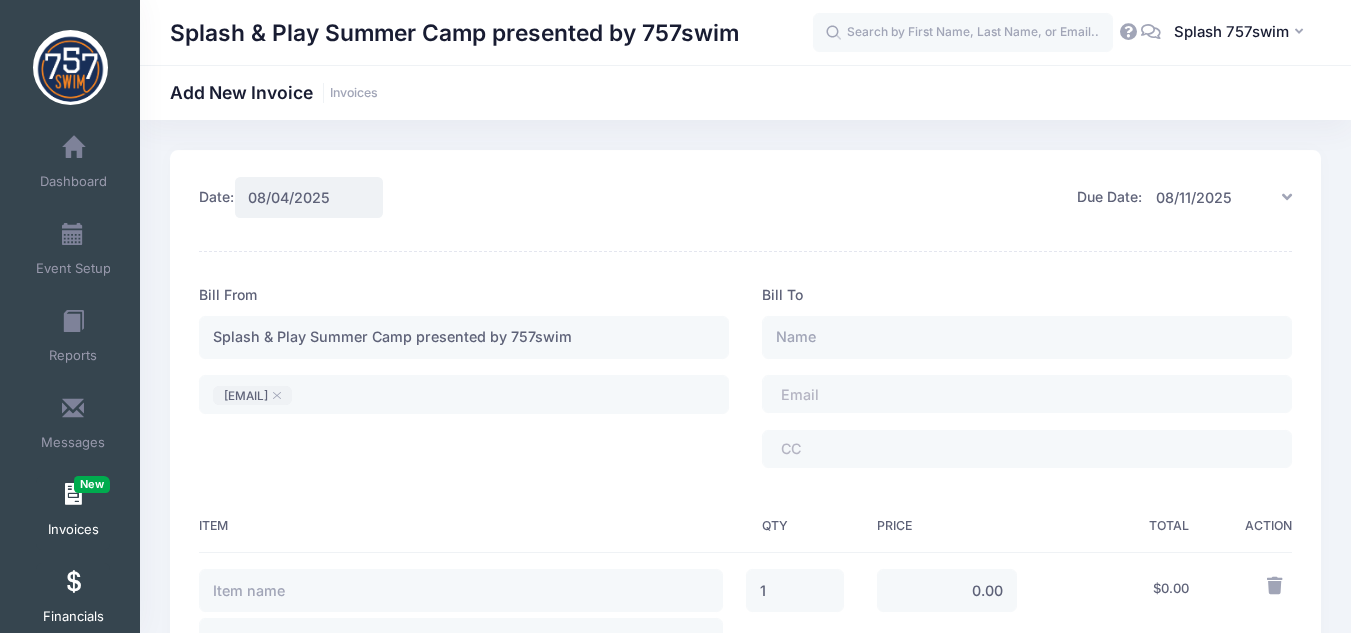 click at bounding box center (73, 583) 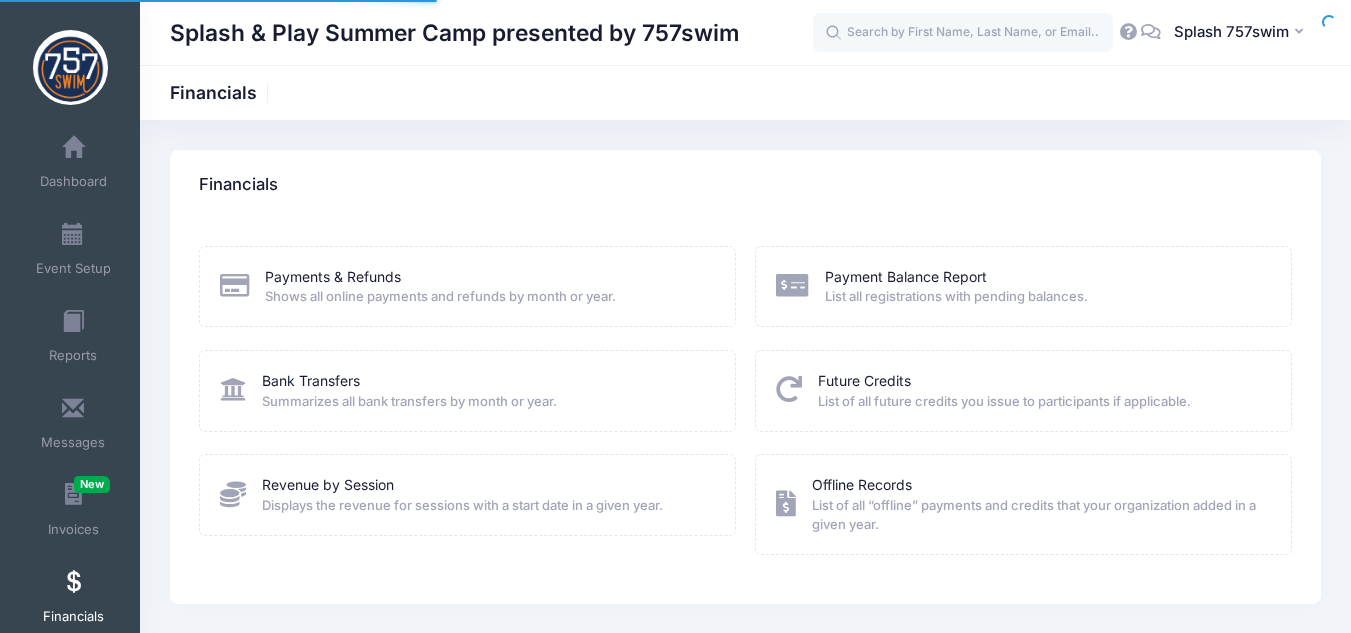 scroll, scrollTop: 0, scrollLeft: 0, axis: both 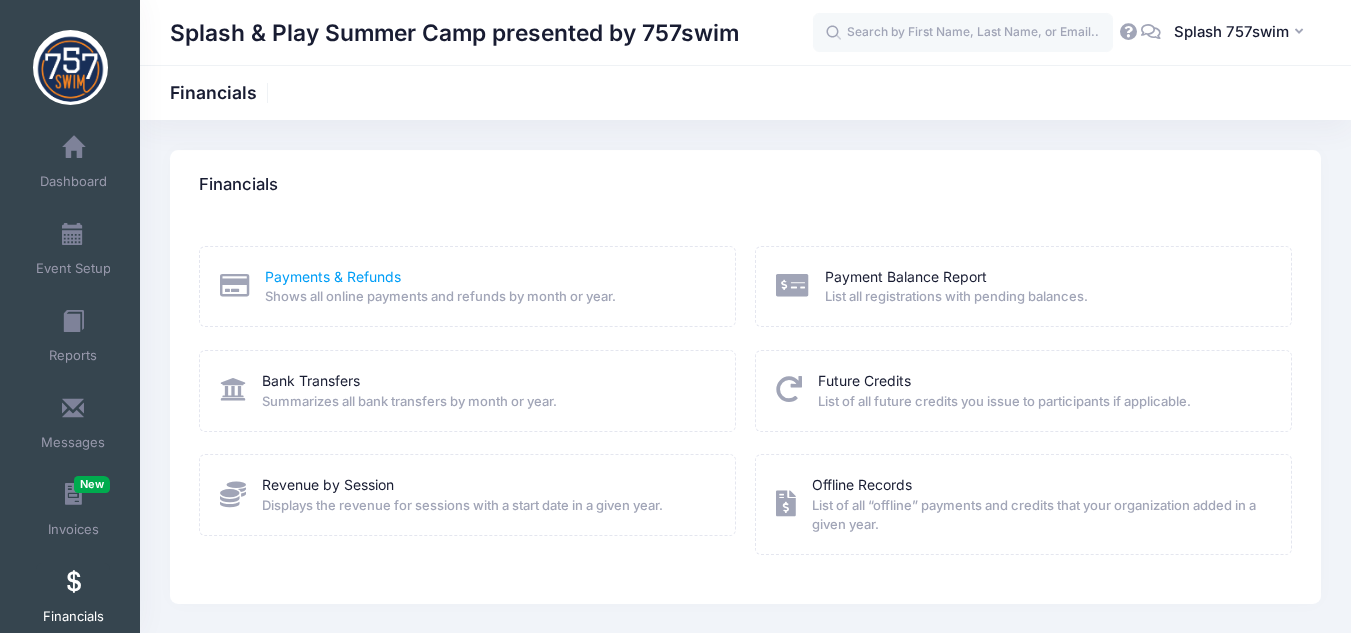 click on "Payments & Refunds" at bounding box center [333, 276] 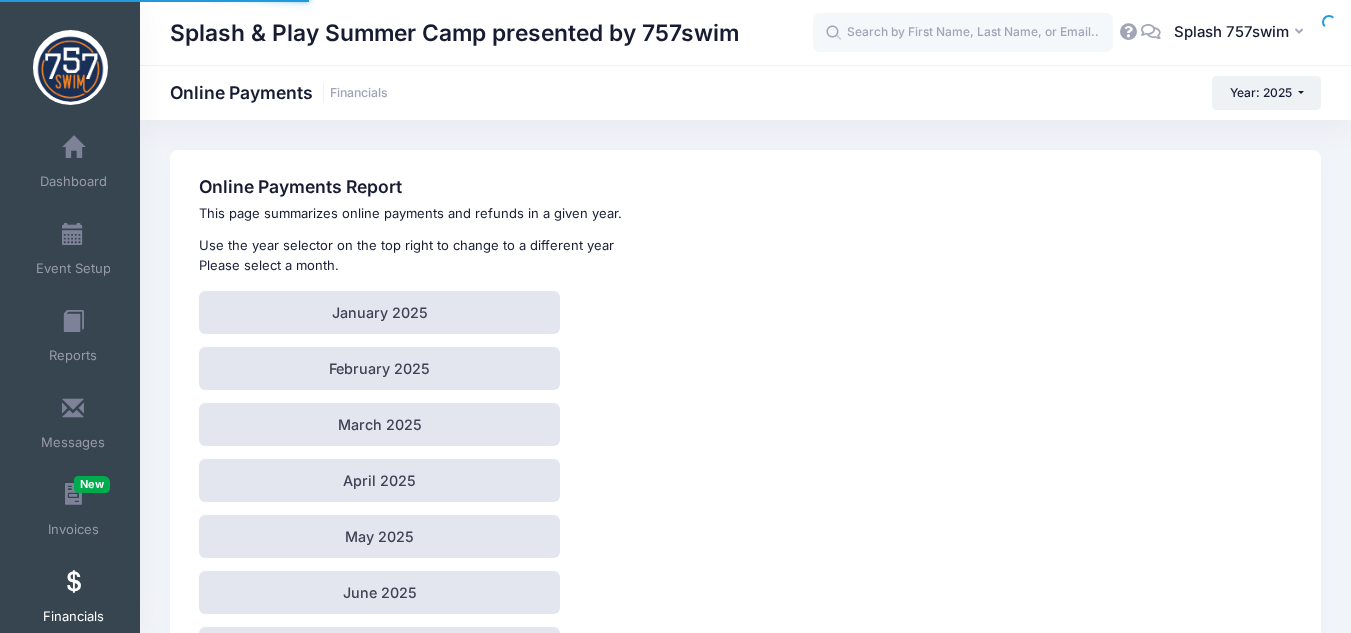 scroll, scrollTop: 0, scrollLeft: 0, axis: both 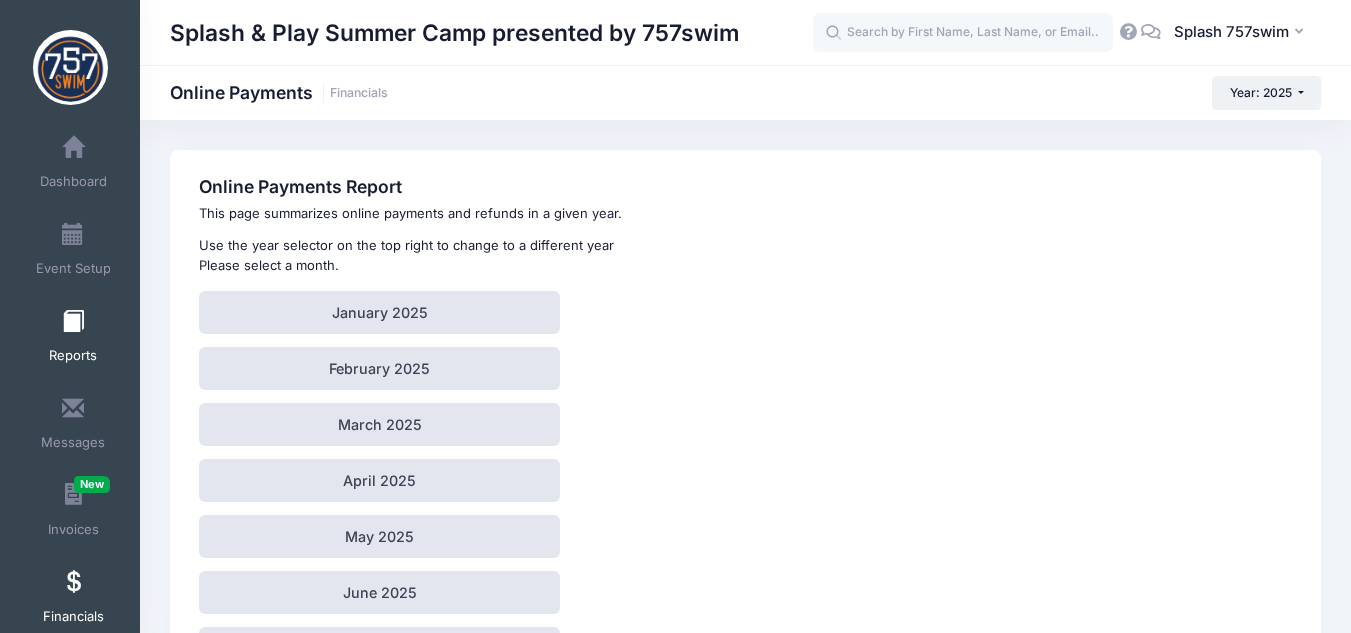click on "Reports" at bounding box center [73, 339] 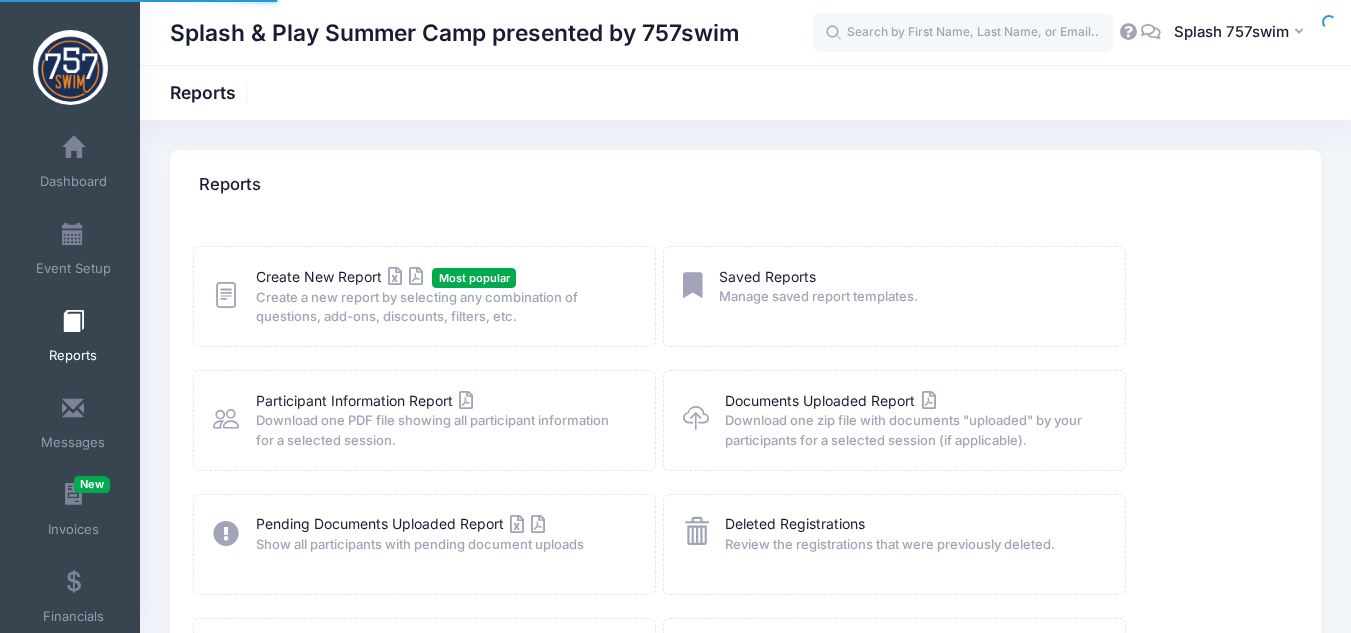 scroll, scrollTop: 0, scrollLeft: 0, axis: both 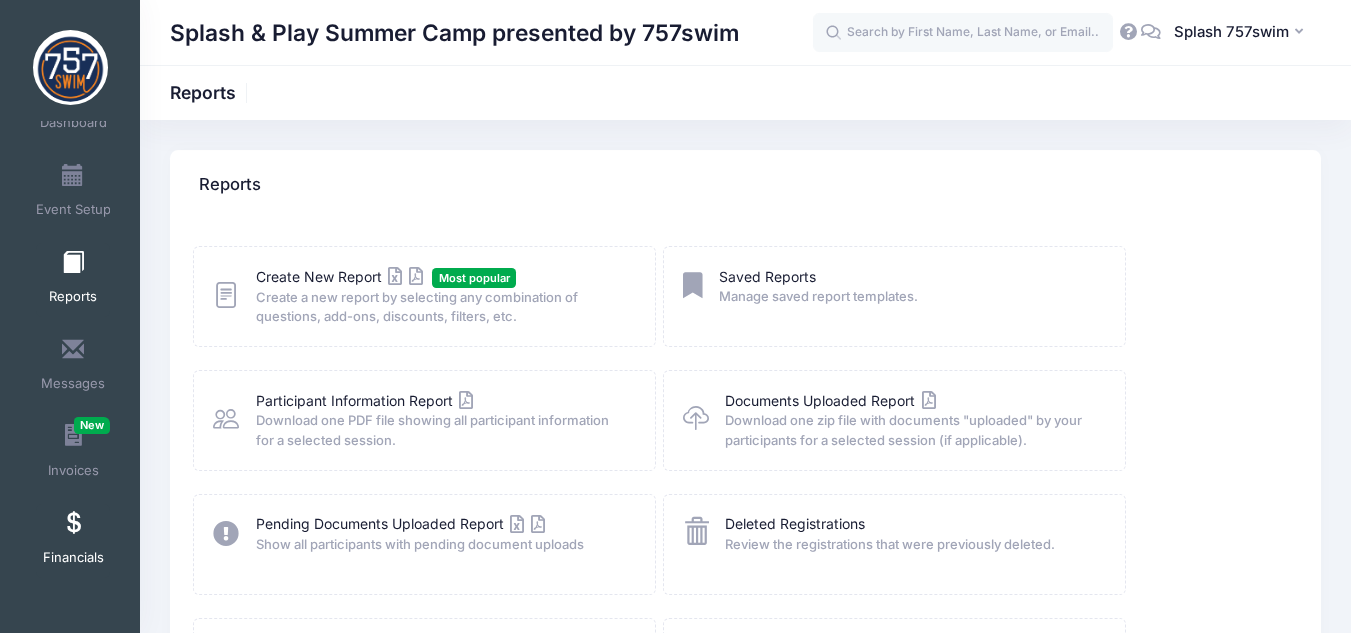 click on "Financials" at bounding box center [73, 541] 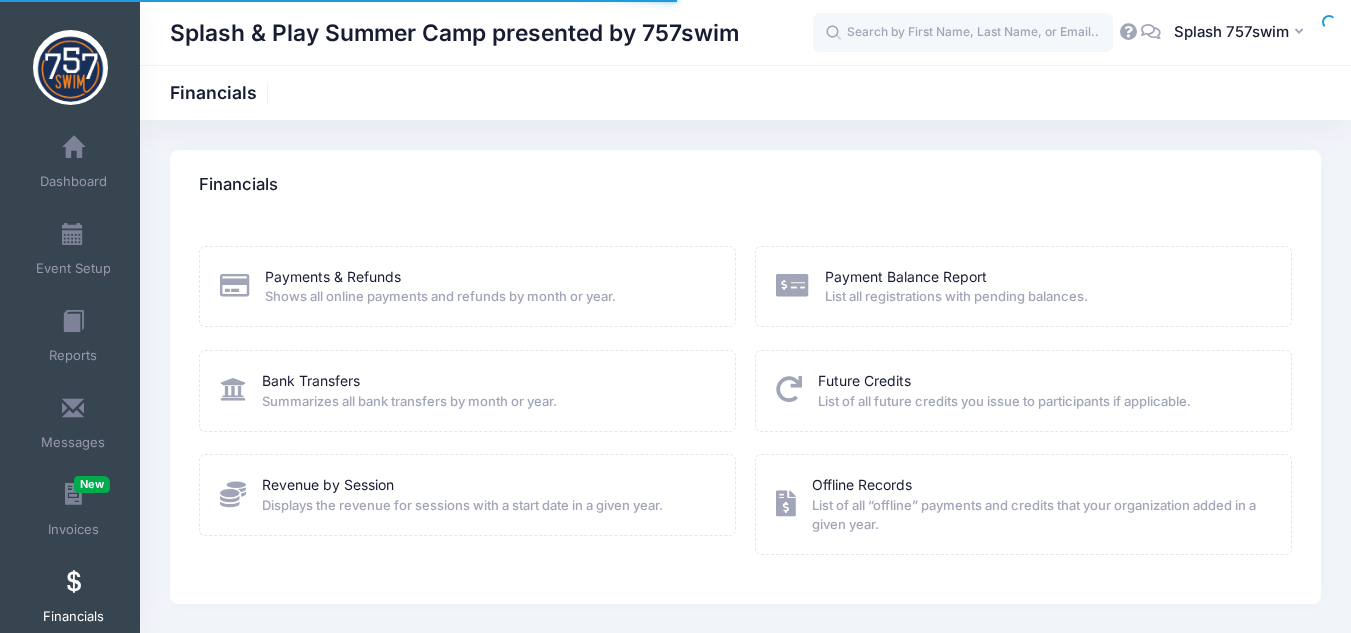 scroll, scrollTop: 0, scrollLeft: 0, axis: both 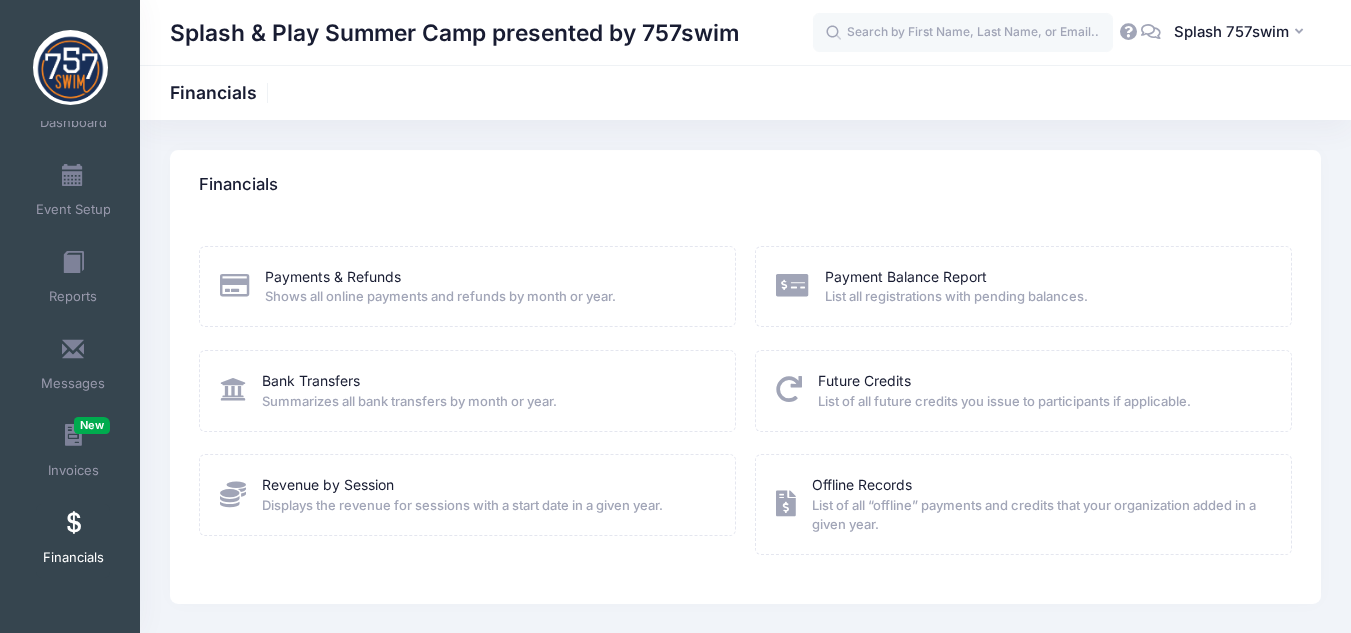 click on "Payments & Refunds Shows all online payments and refunds by month or year." at bounding box center (440, 287) 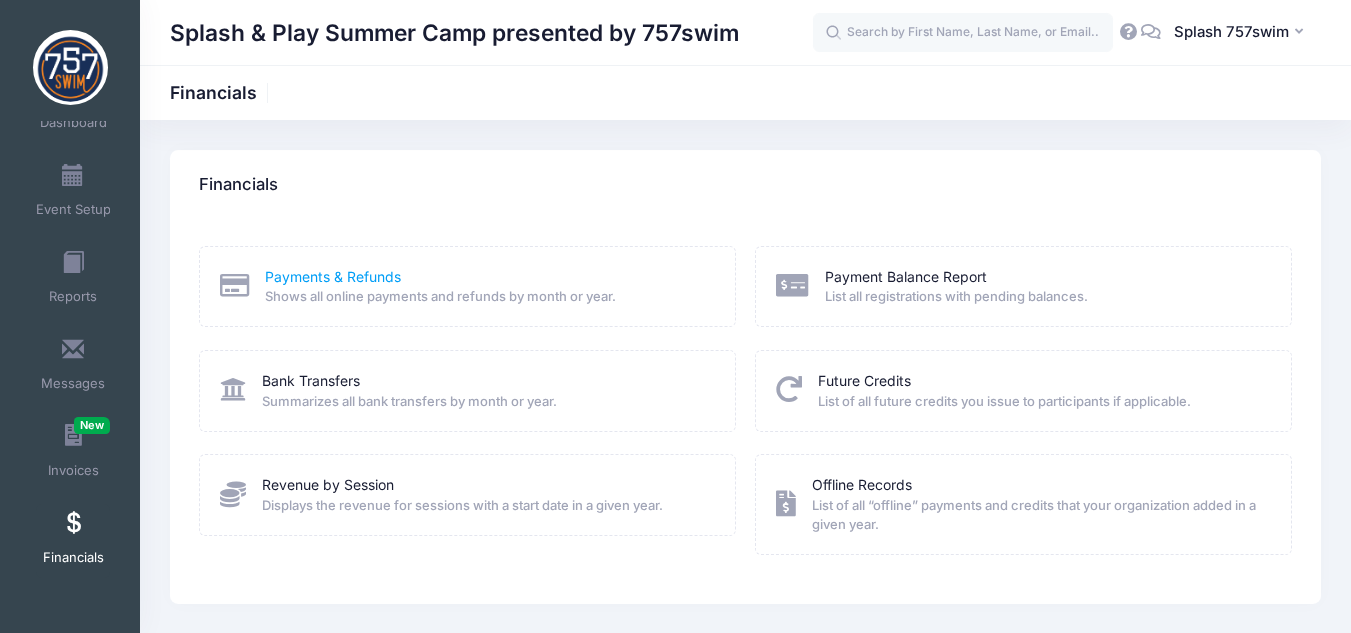 click on "Payments & Refunds" at bounding box center (333, 276) 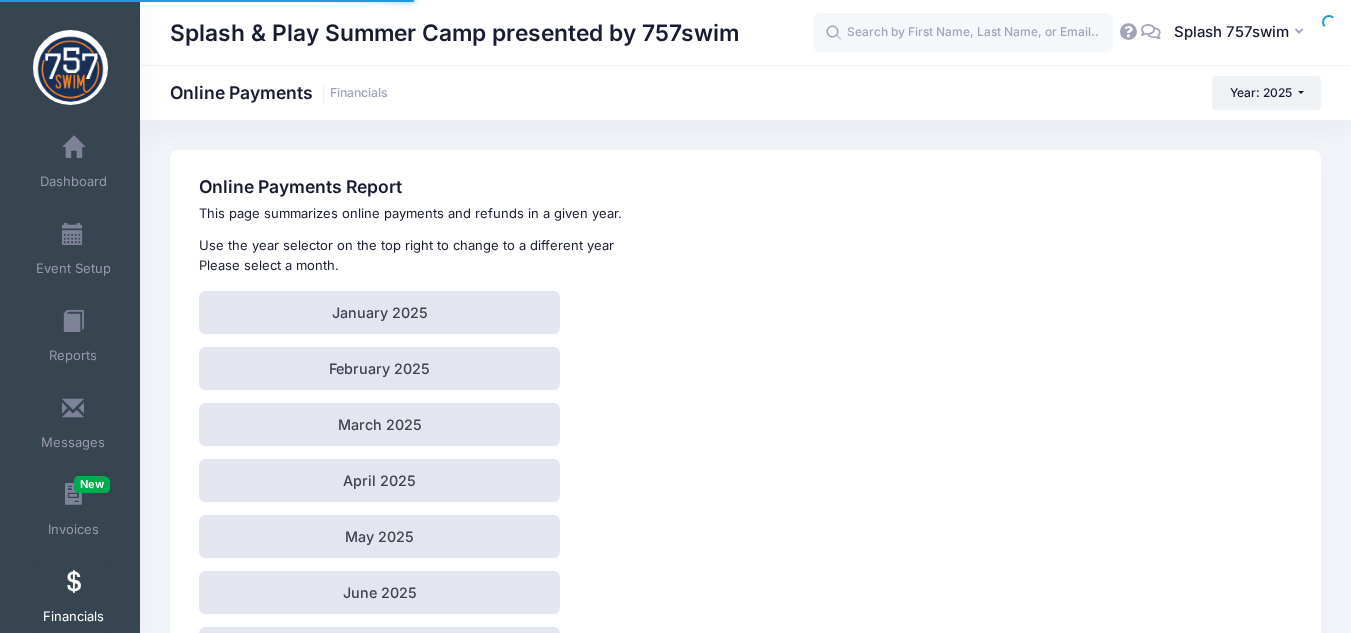 scroll, scrollTop: 0, scrollLeft: 0, axis: both 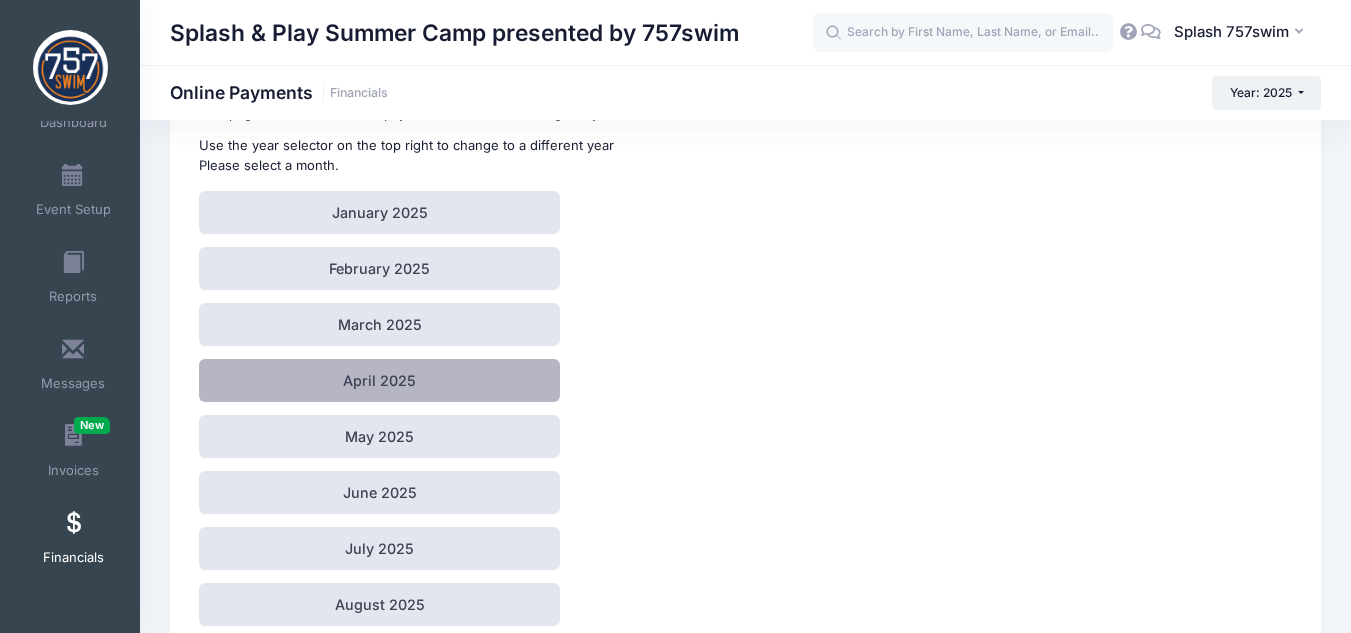 click on "April 2025" at bounding box center [379, 380] 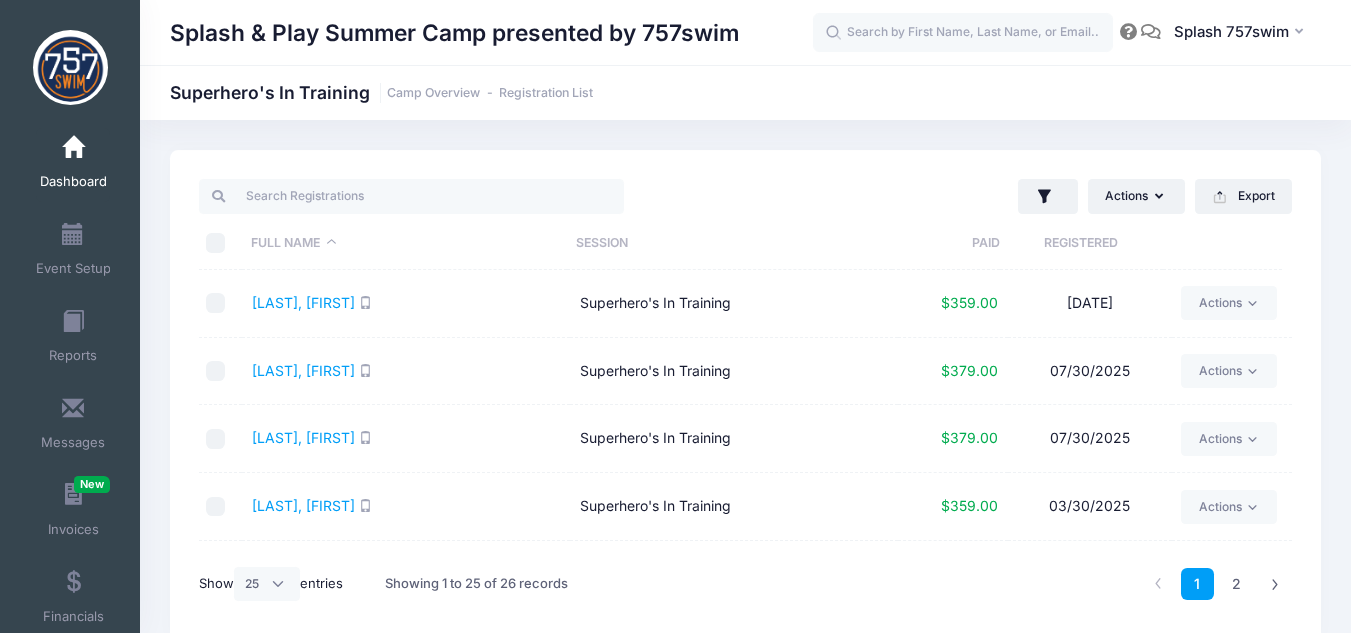 select on "25" 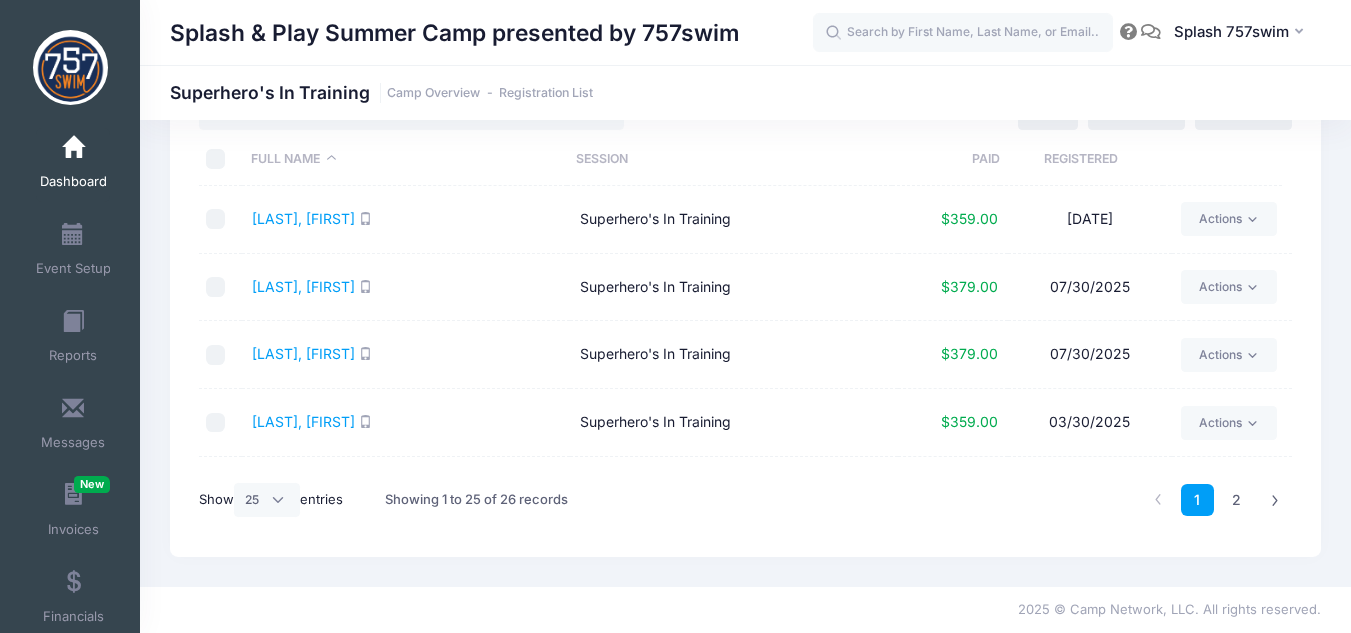 scroll, scrollTop: 0, scrollLeft: 0, axis: both 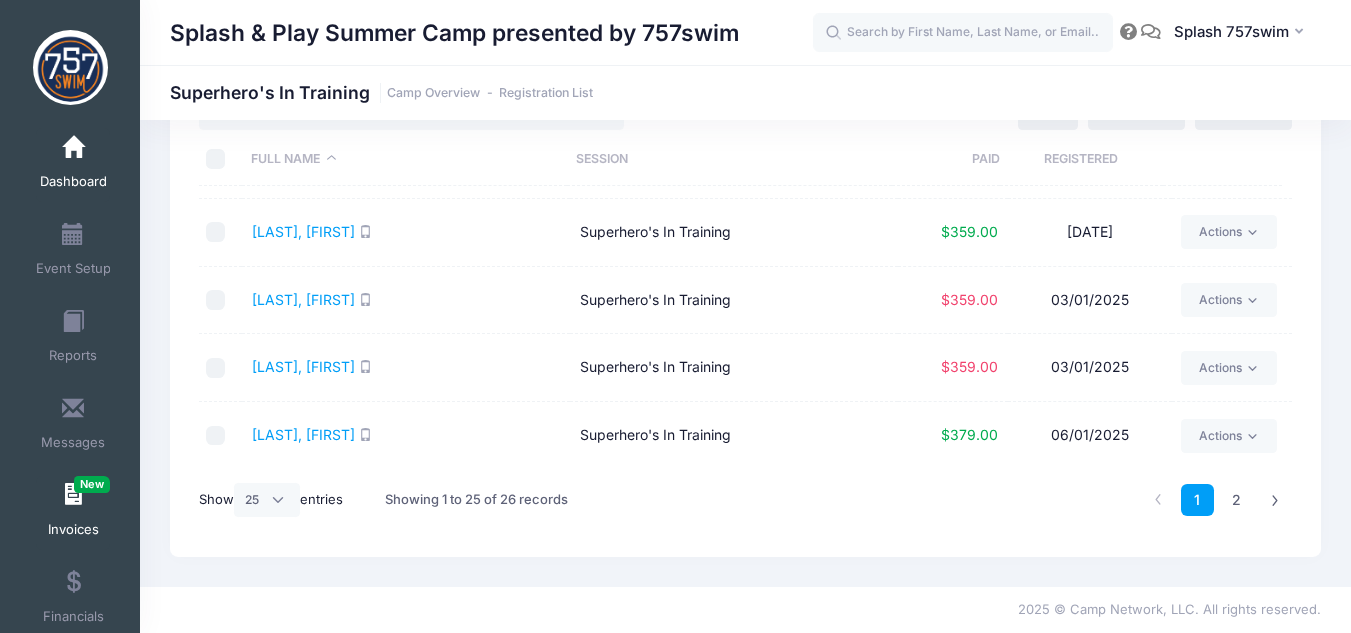 click on "Invoices  New" at bounding box center (73, 513) 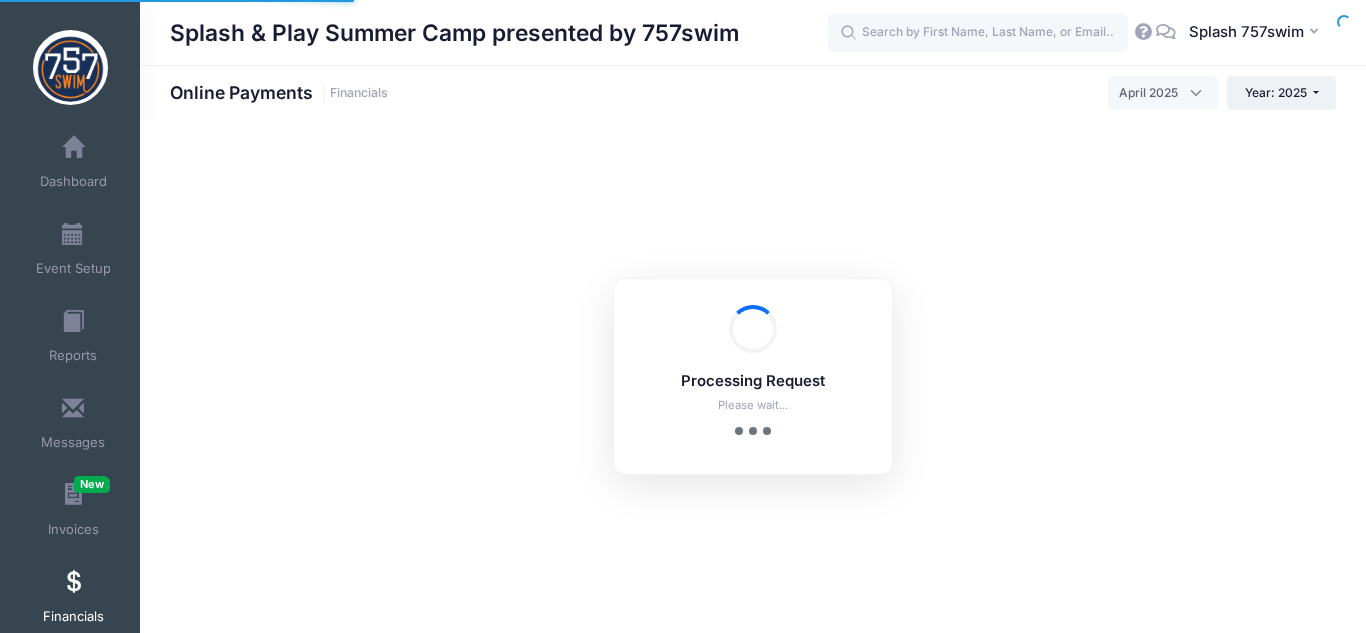 select on "10" 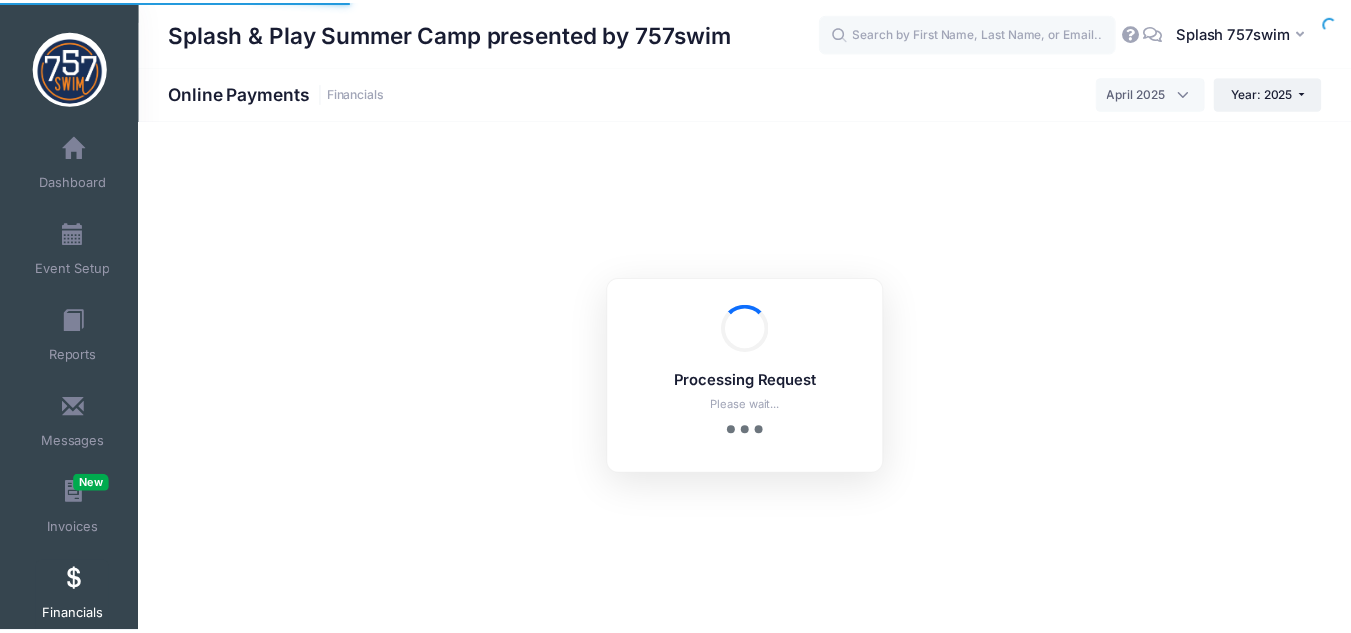 scroll, scrollTop: 0, scrollLeft: 0, axis: both 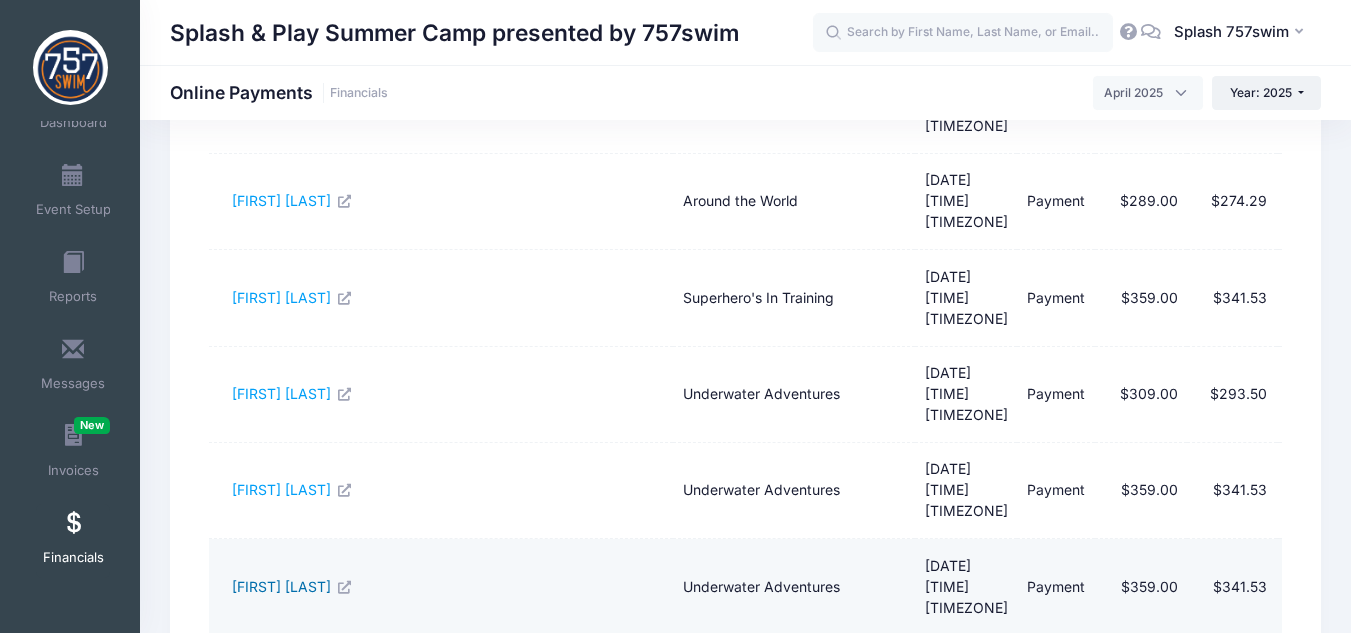 click on "[FIRST] [LAST]" at bounding box center (291, 586) 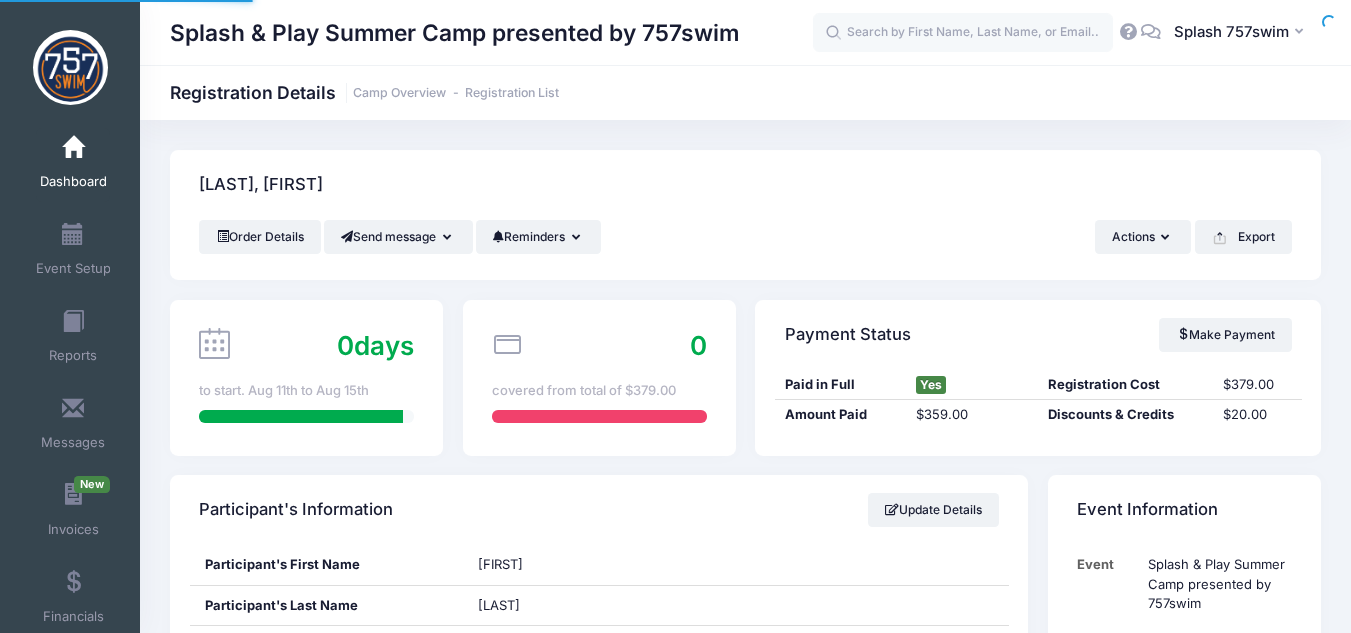 scroll, scrollTop: 0, scrollLeft: 0, axis: both 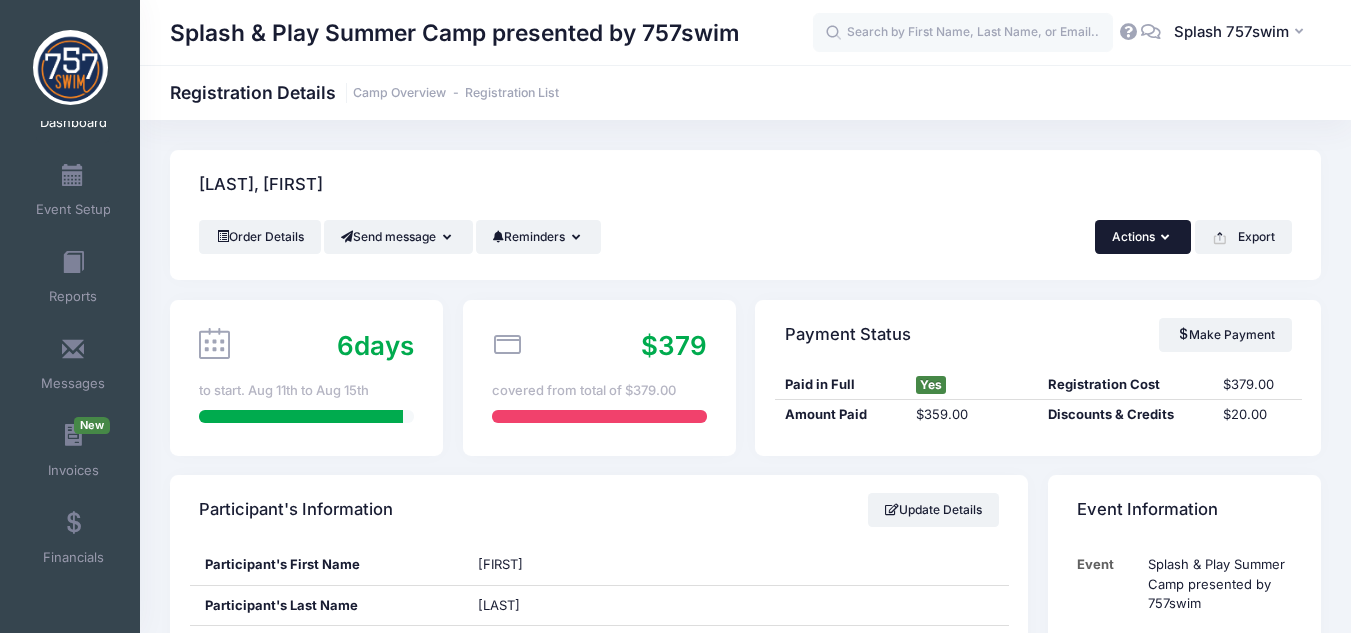 click at bounding box center (1167, 238) 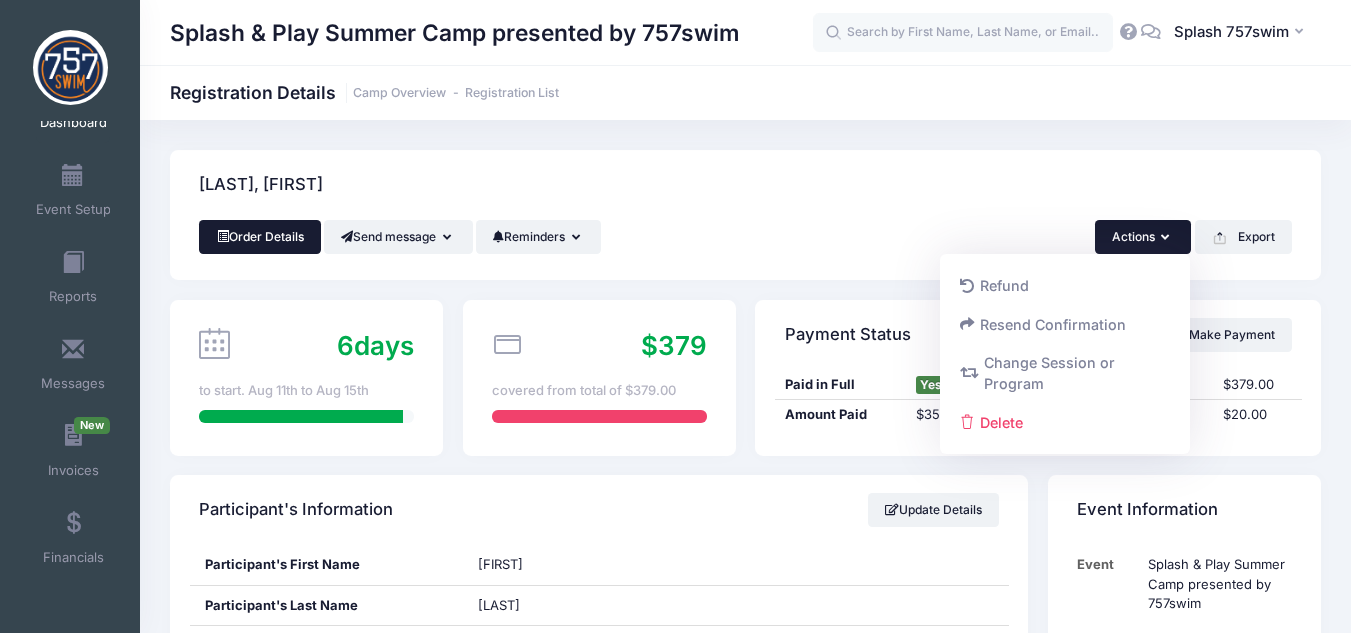 click on "Order Details" at bounding box center [260, 237] 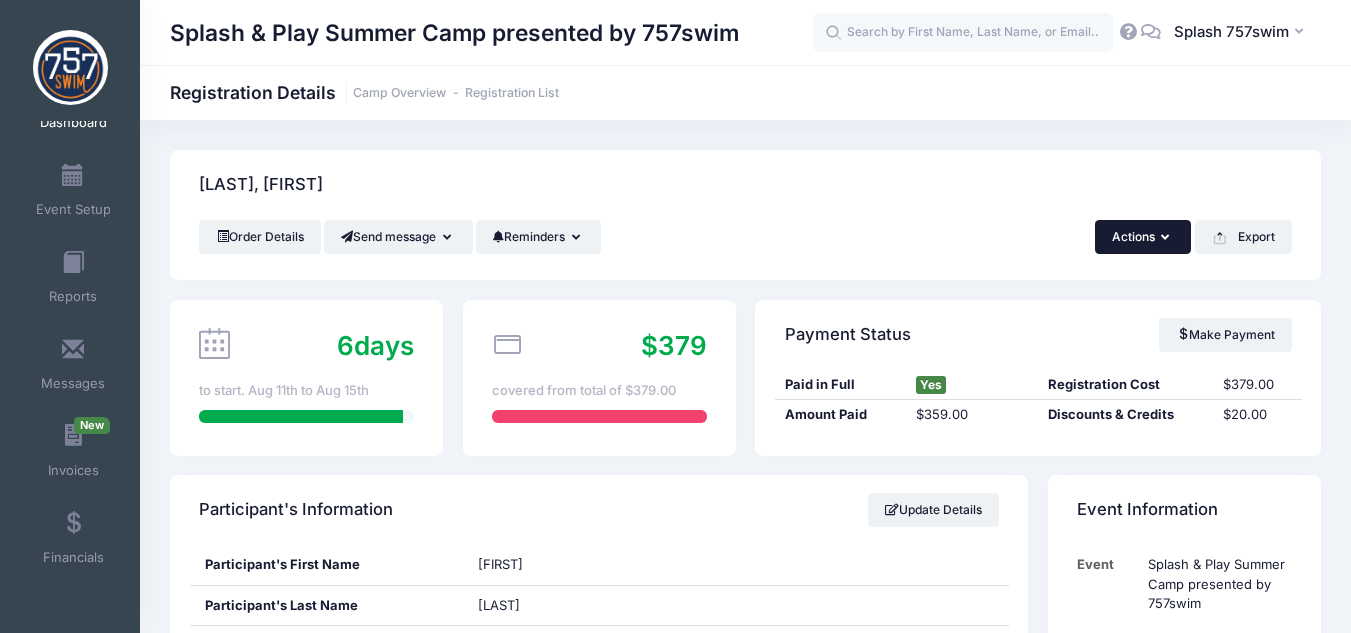click on "Actions" at bounding box center (1143, 237) 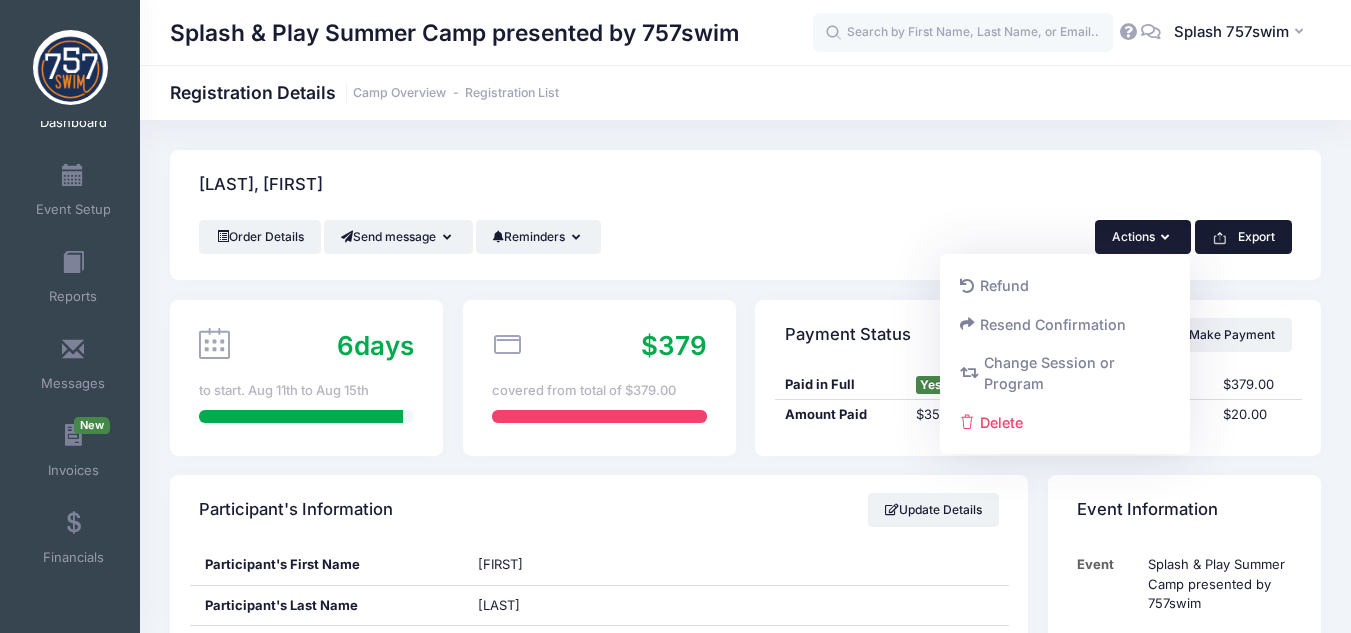 click on "Export" at bounding box center [1243, 237] 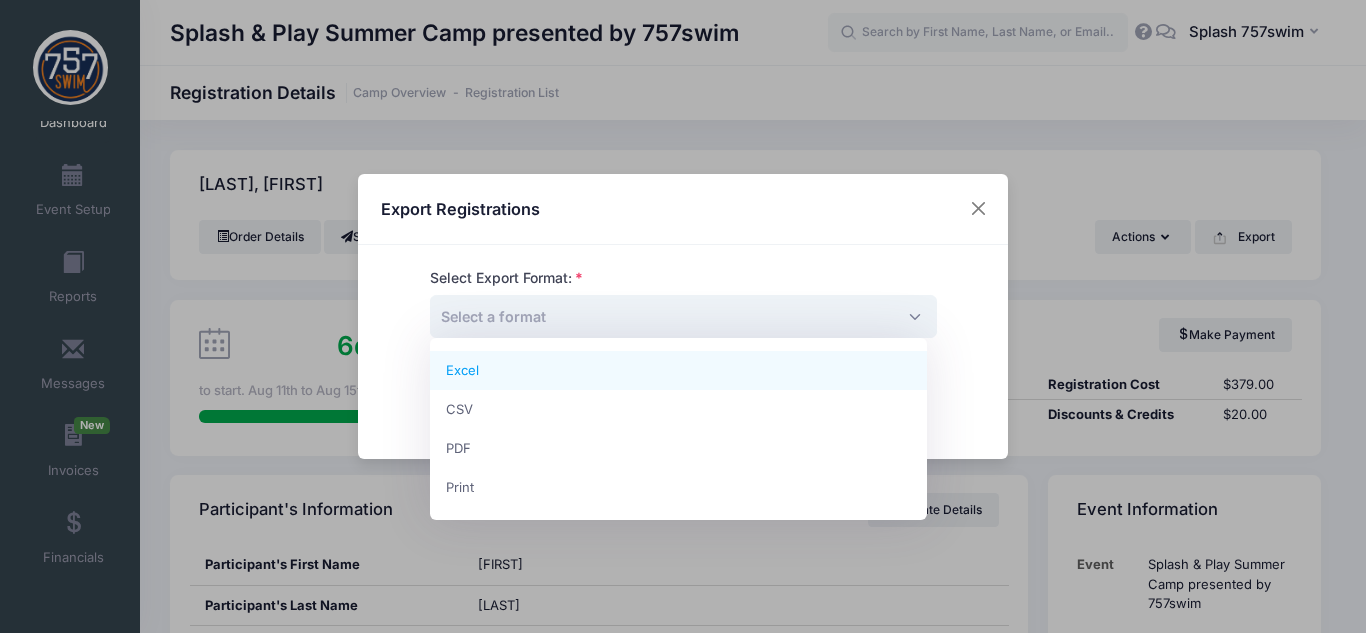 click on "Select a format" at bounding box center [683, 316] 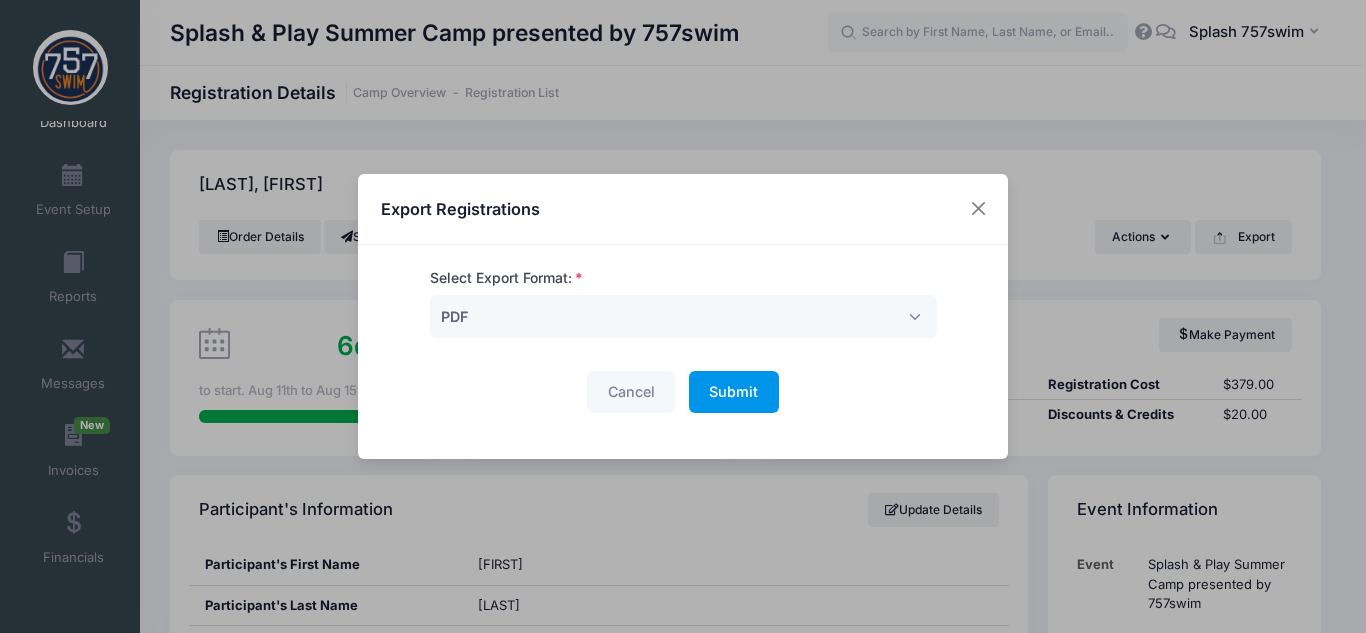 click on "Submit" at bounding box center (733, 391) 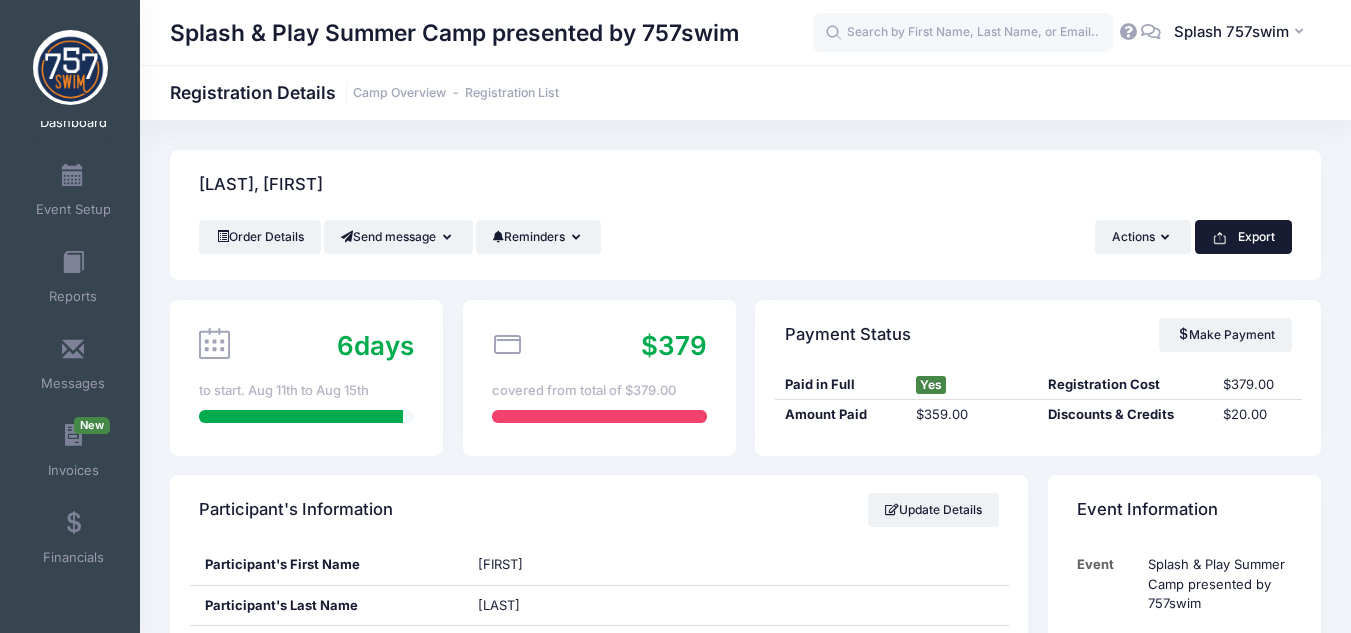 click on "Export" at bounding box center (1243, 237) 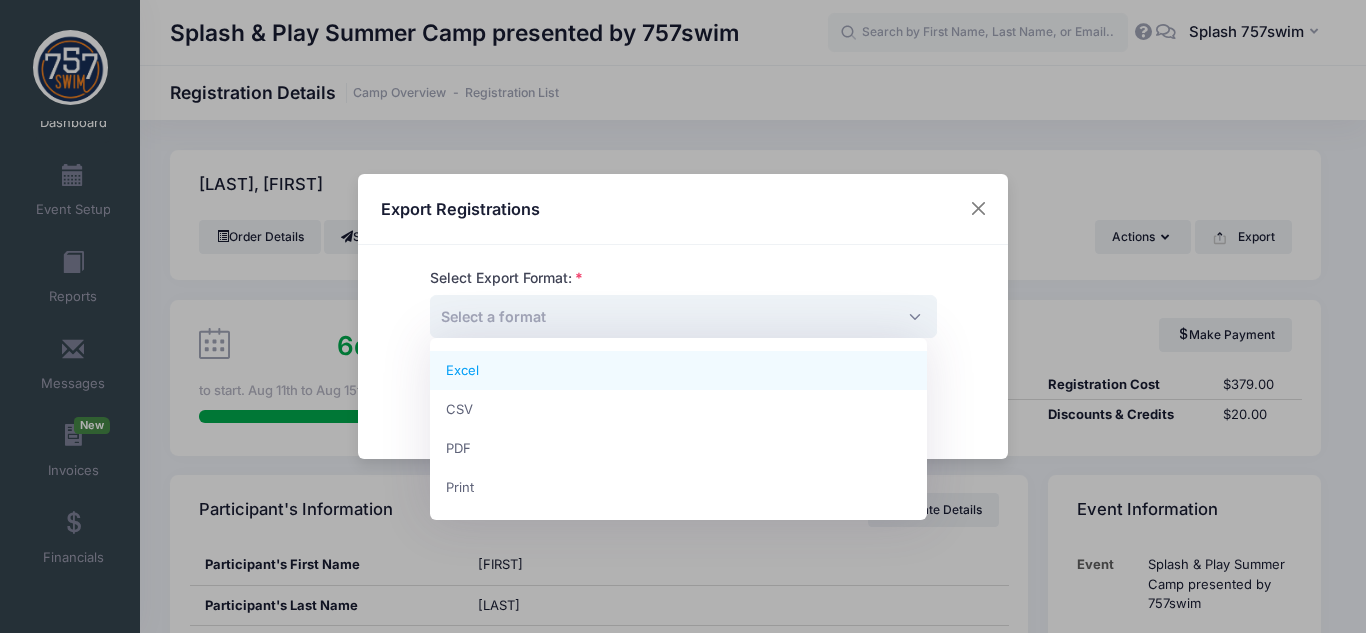 click on "Select a format" at bounding box center [683, 316] 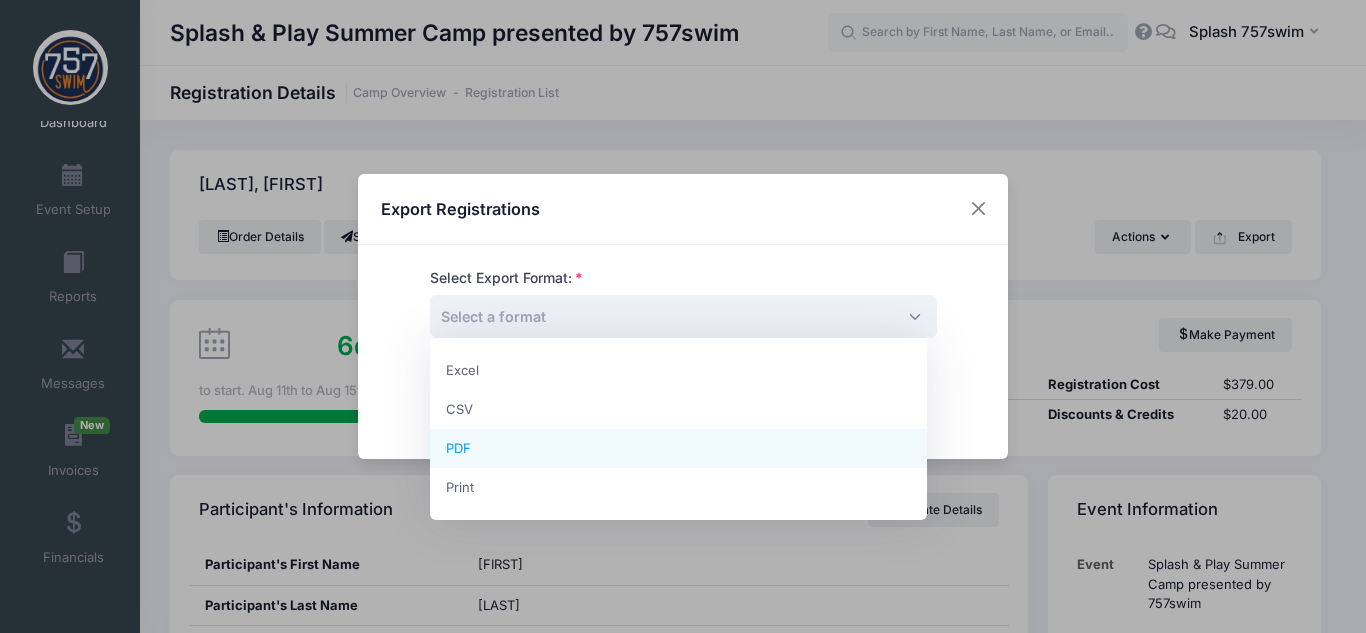 select on "pdf" 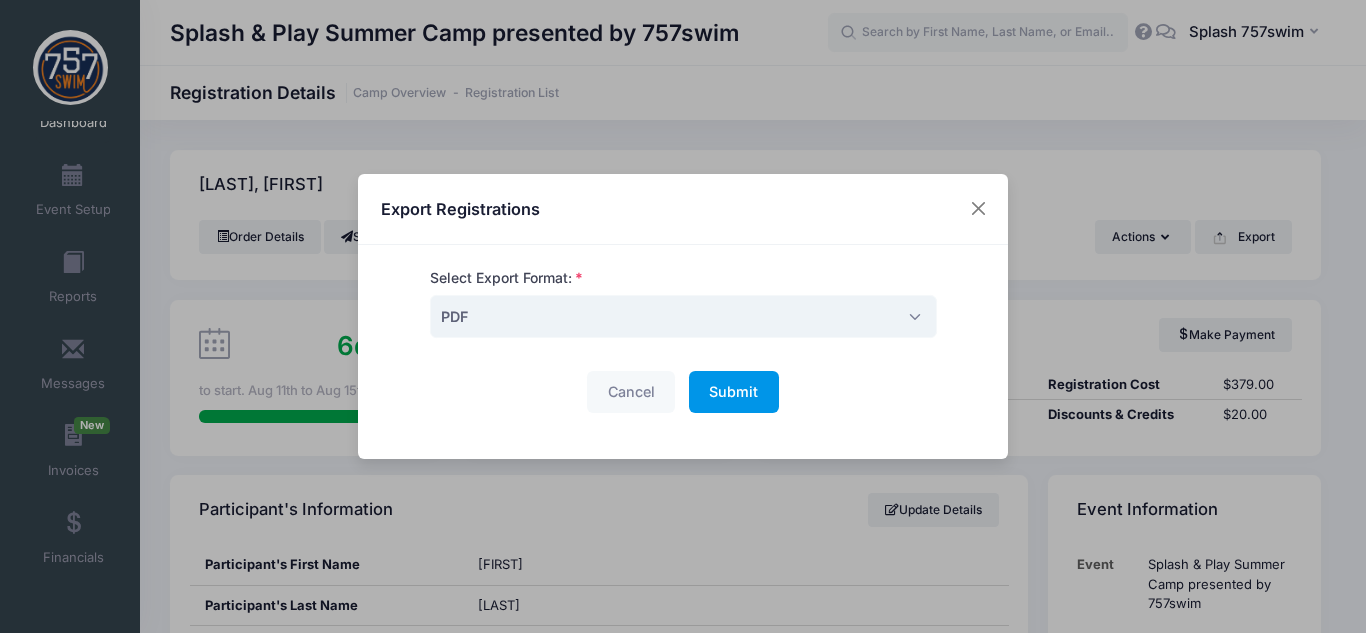 click on "Submit" at bounding box center [733, 391] 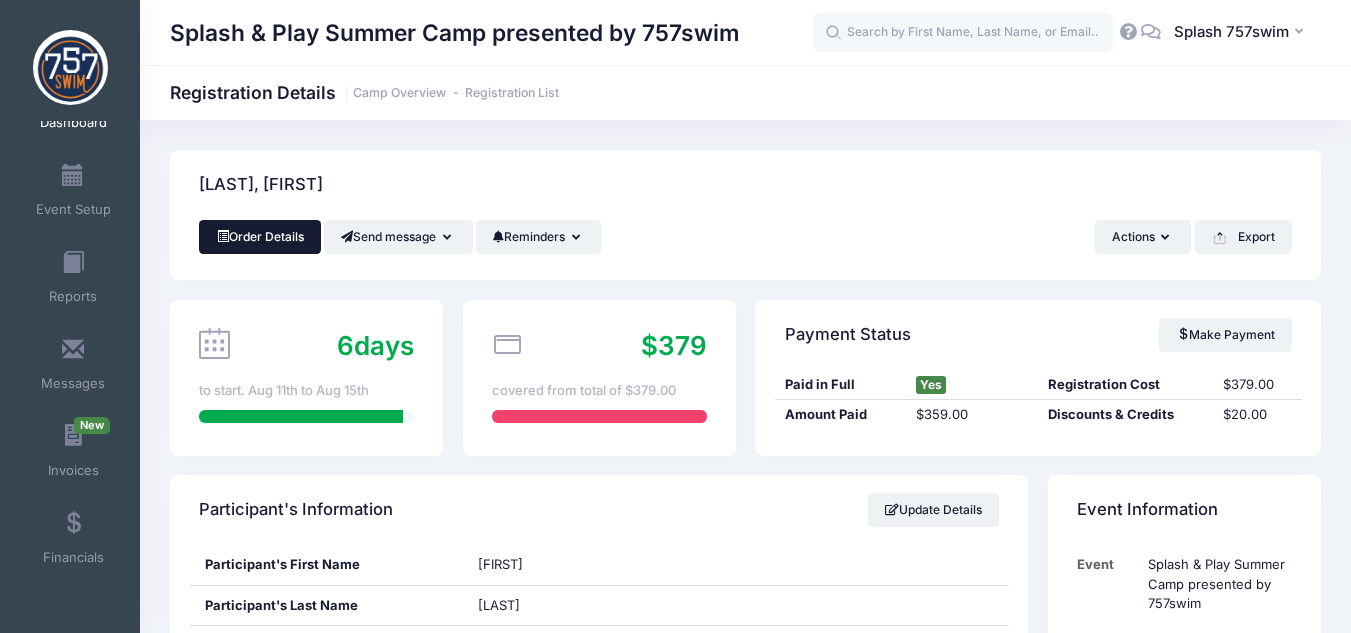 click on "Order Details" at bounding box center [260, 237] 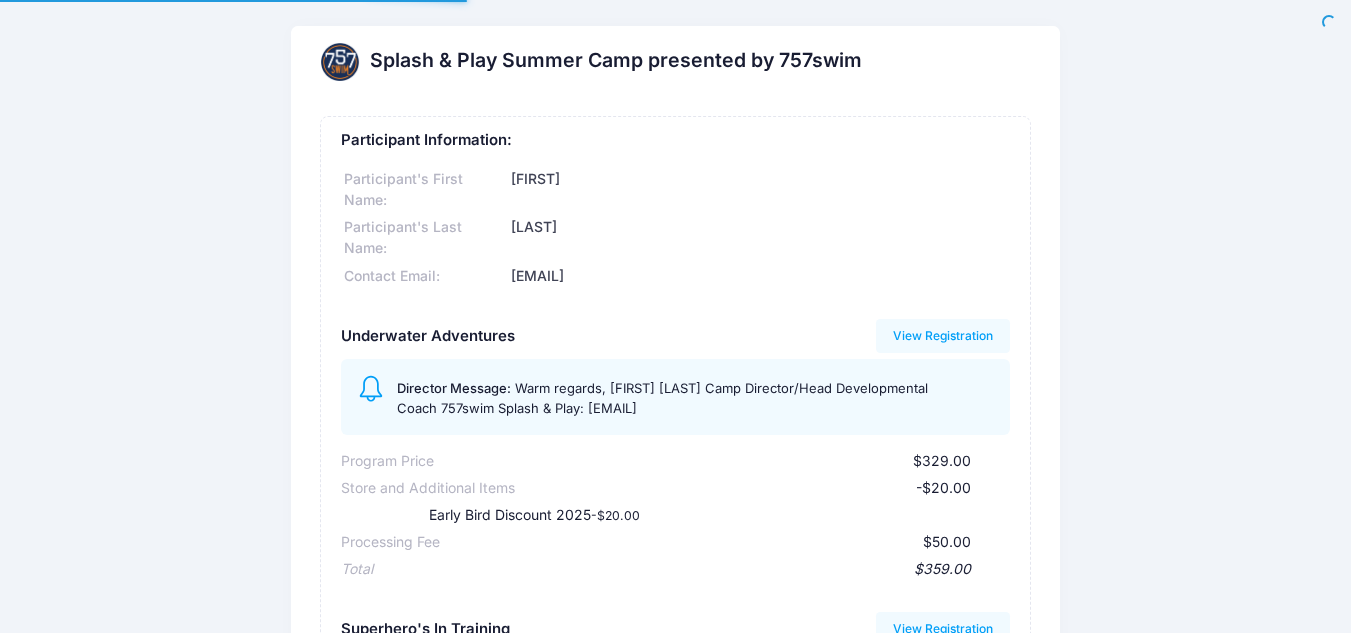 scroll, scrollTop: 0, scrollLeft: 0, axis: both 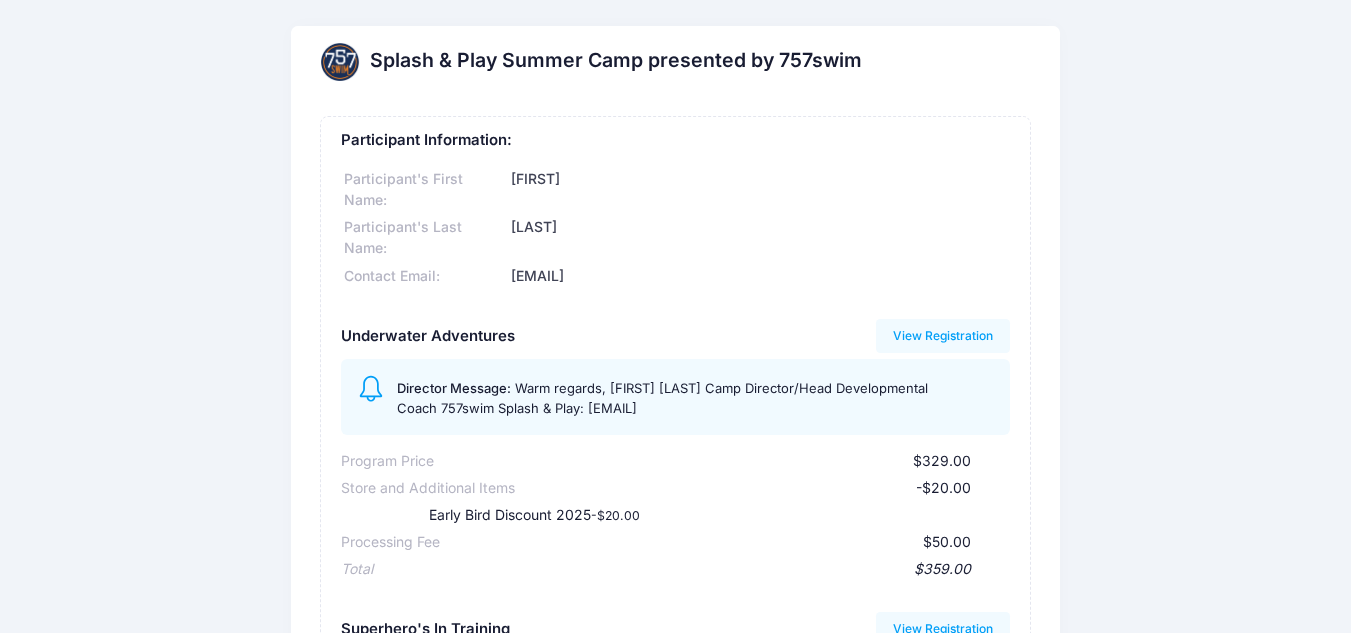 click on "Splash & Play Summer Camp presented by 757swim
Participant Information:
Participant's First Name:
Wesley
Participant's Last Name:
Conaway
Contact Email:
chris.conaway@gmail.com
Underwater Adventures
$329.00" at bounding box center [675, 1543] 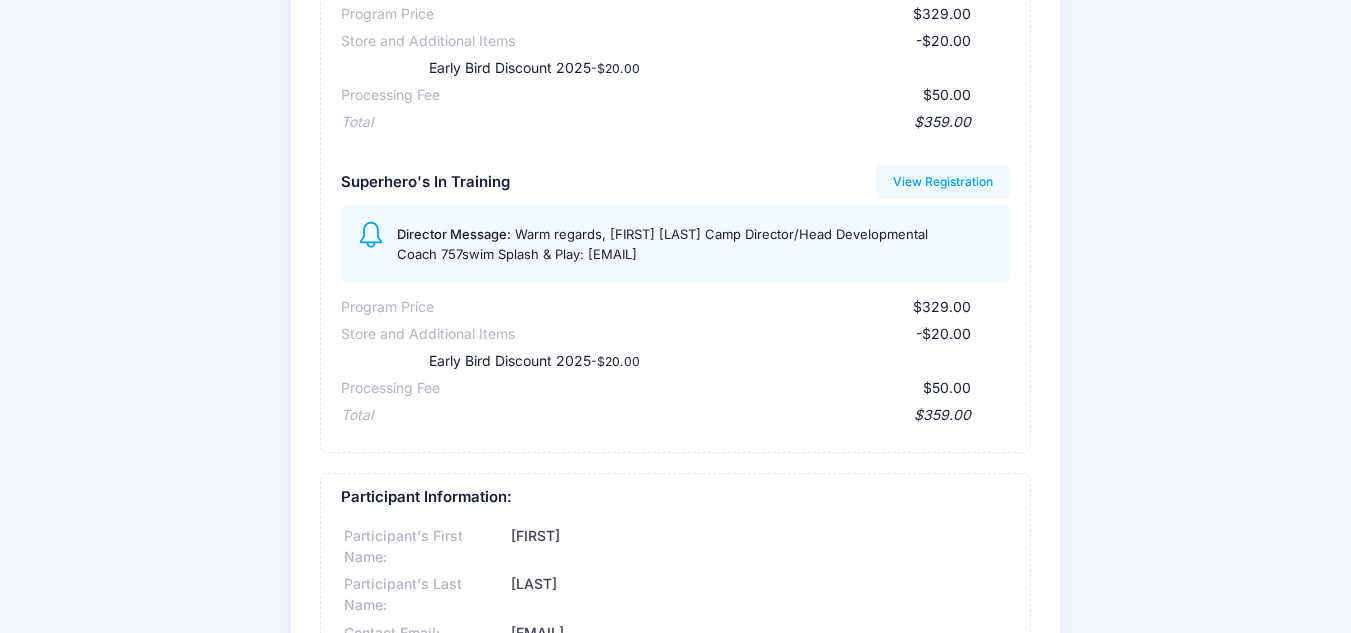 scroll, scrollTop: 419, scrollLeft: 0, axis: vertical 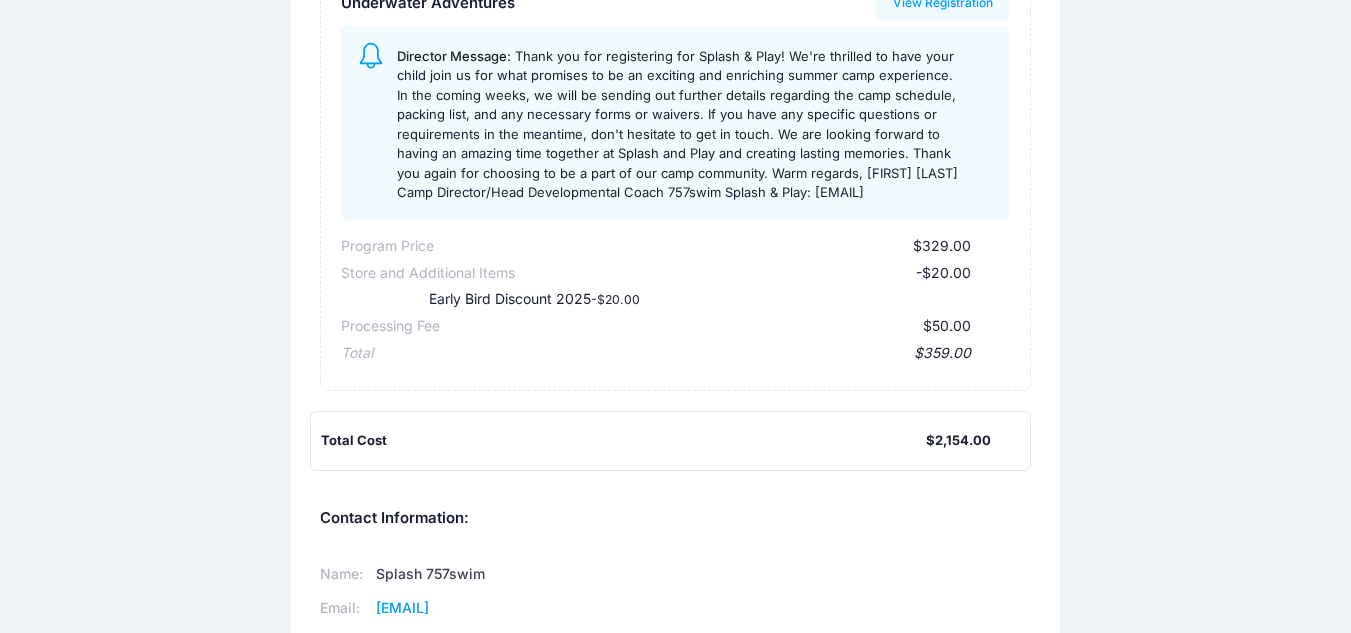 click on "Total Cost
$2,154.00" at bounding box center (675, 441) 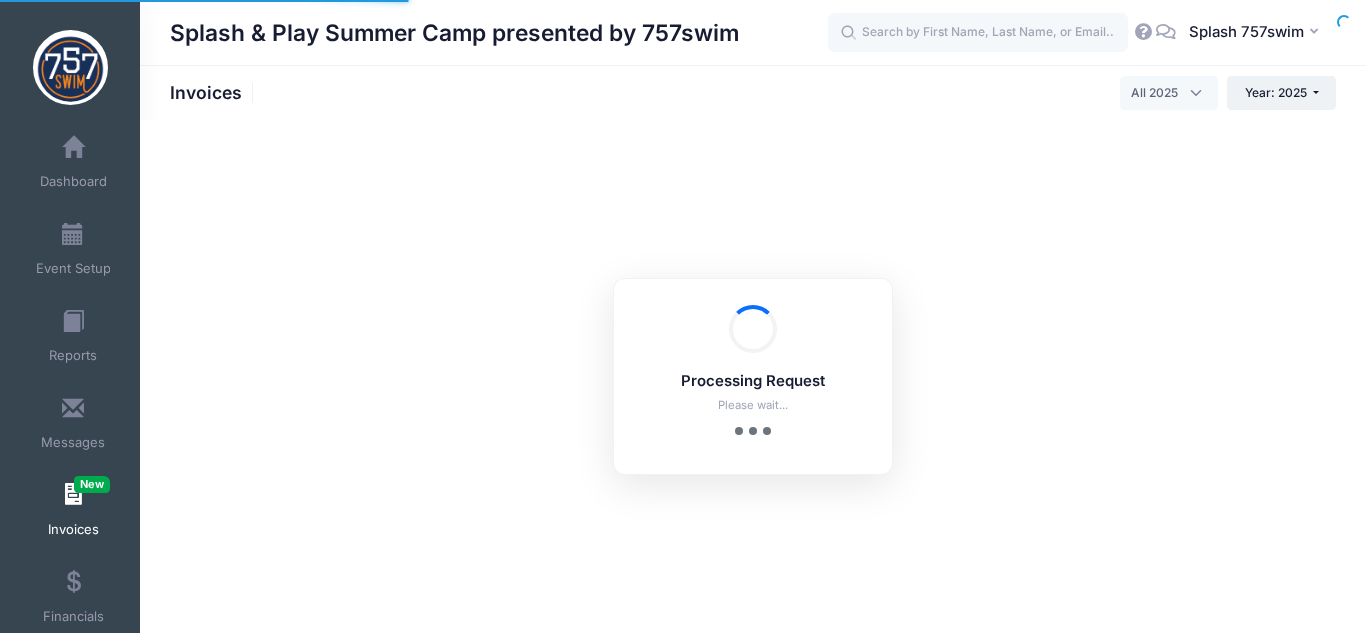 select 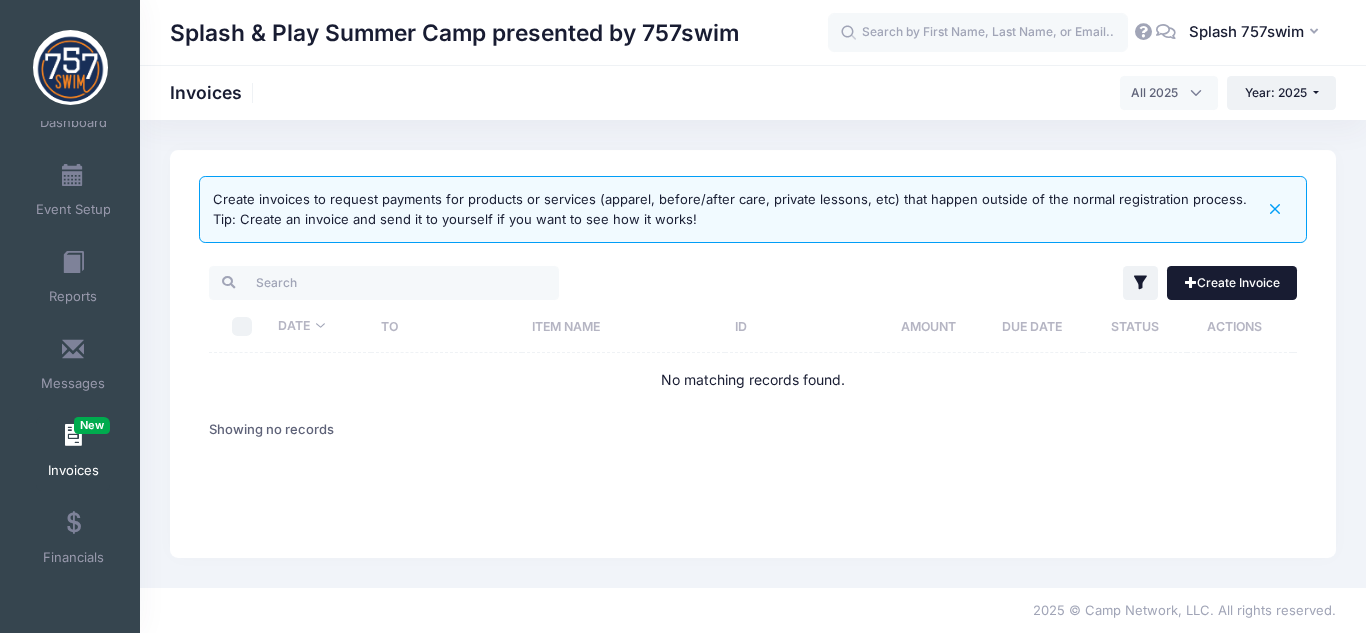 click on "Create Invoice" at bounding box center (1232, 283) 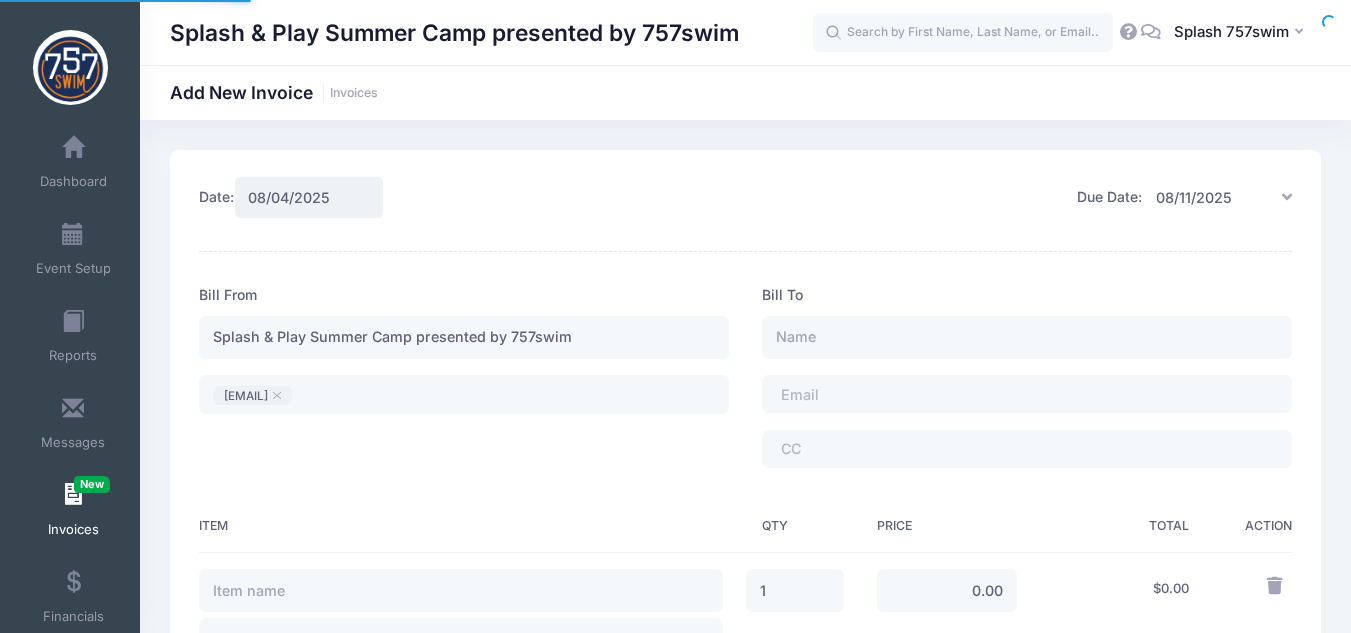 scroll, scrollTop: 0, scrollLeft: 0, axis: both 